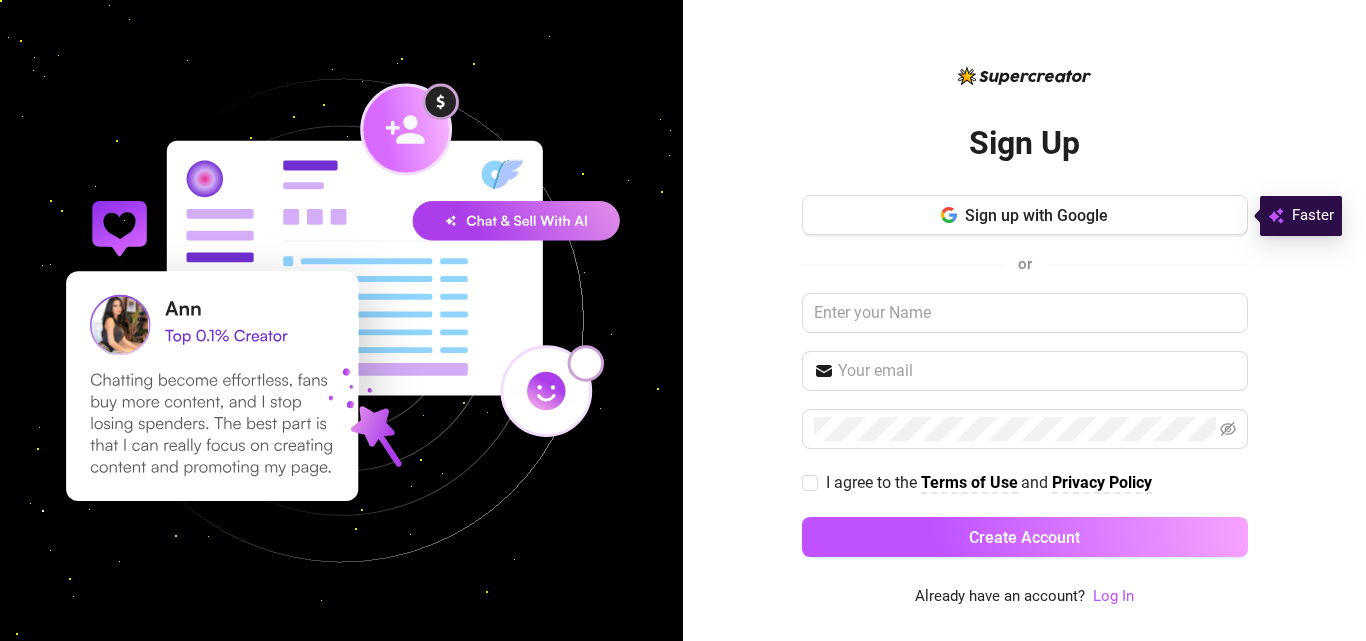 scroll, scrollTop: 0, scrollLeft: 0, axis: both 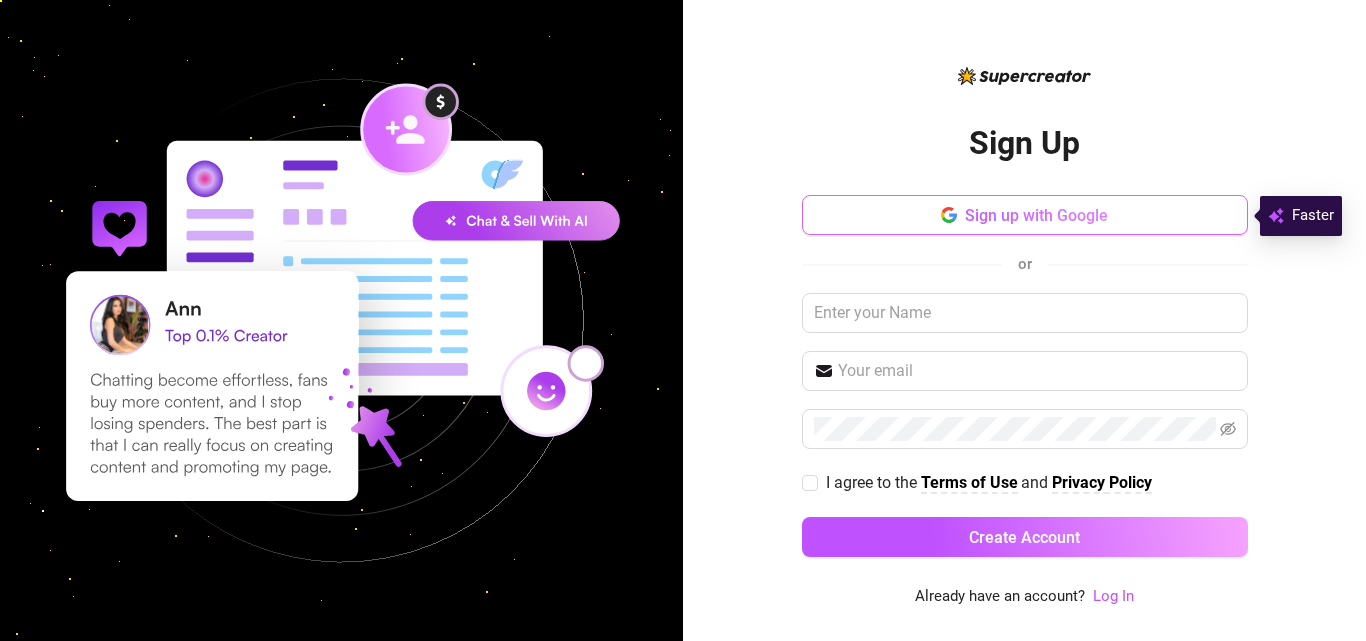 click on "Sign up with Google" at bounding box center [1025, 215] 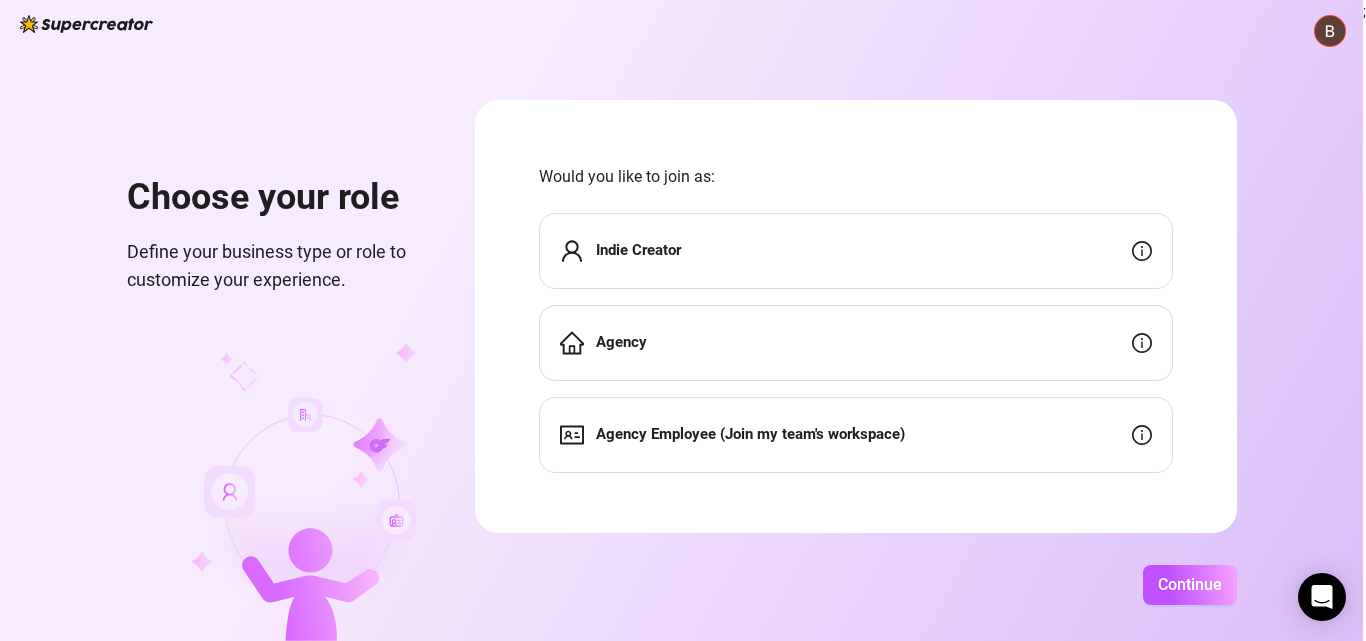 click on "Indie Creator" at bounding box center (856, 251) 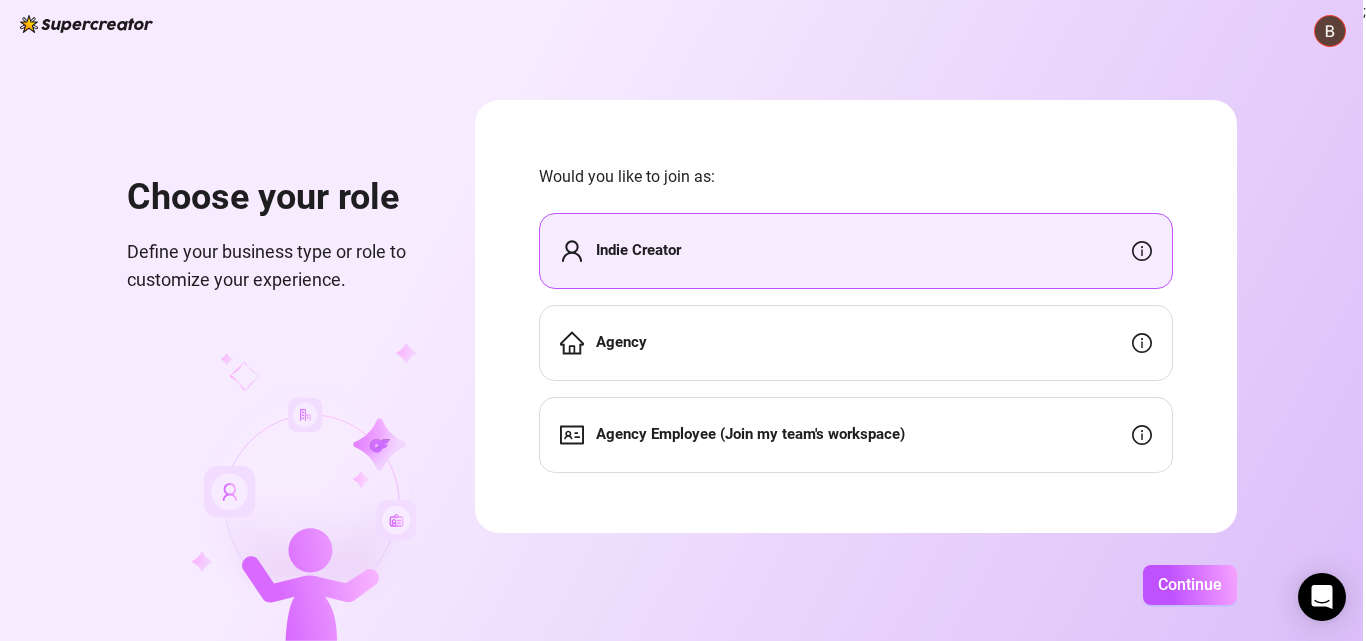 click on "Agency" at bounding box center (856, 343) 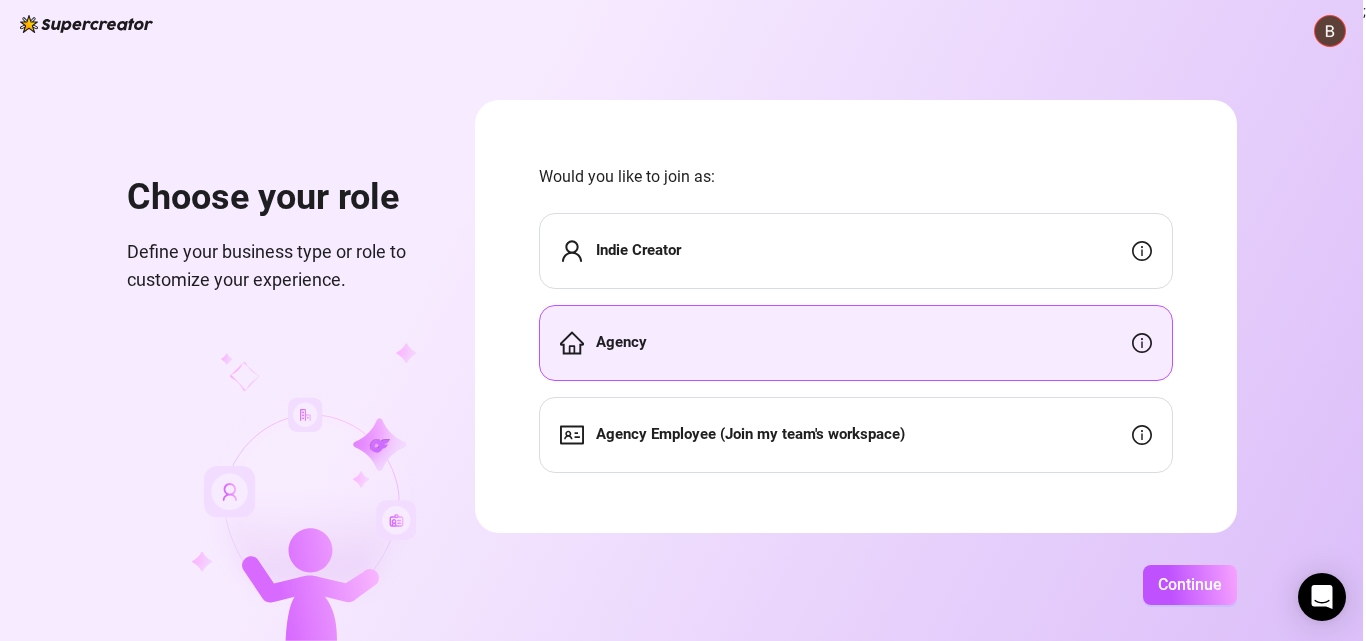 click 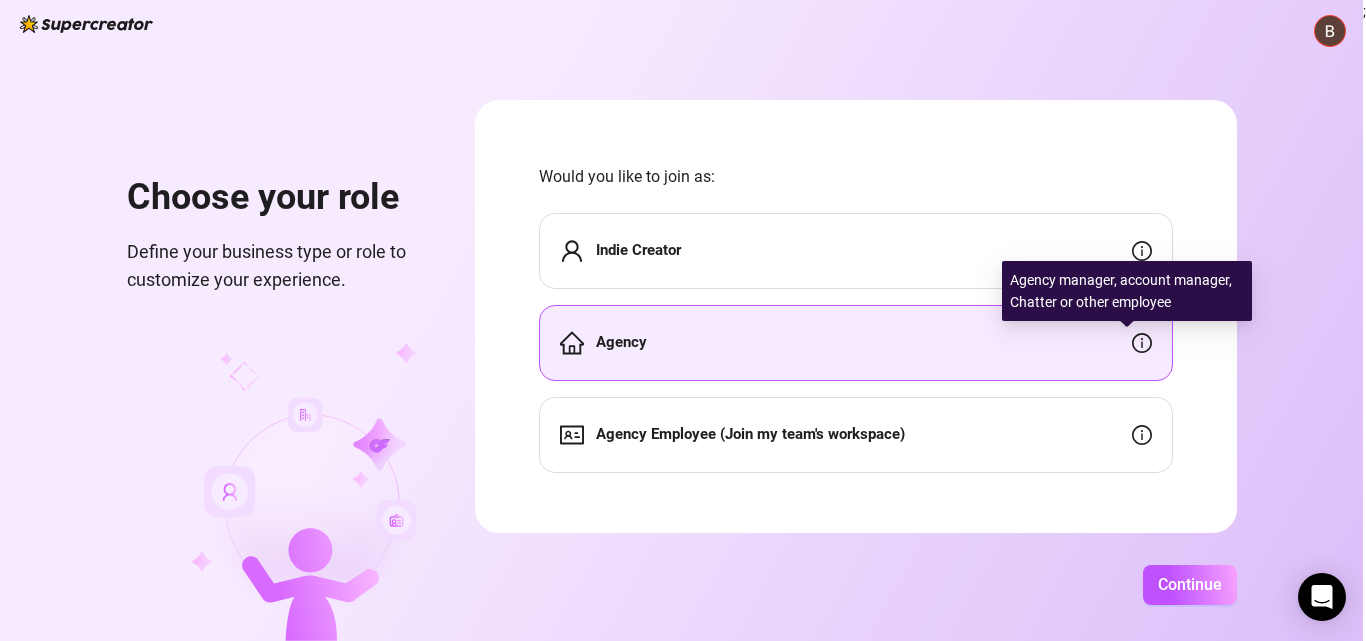 click 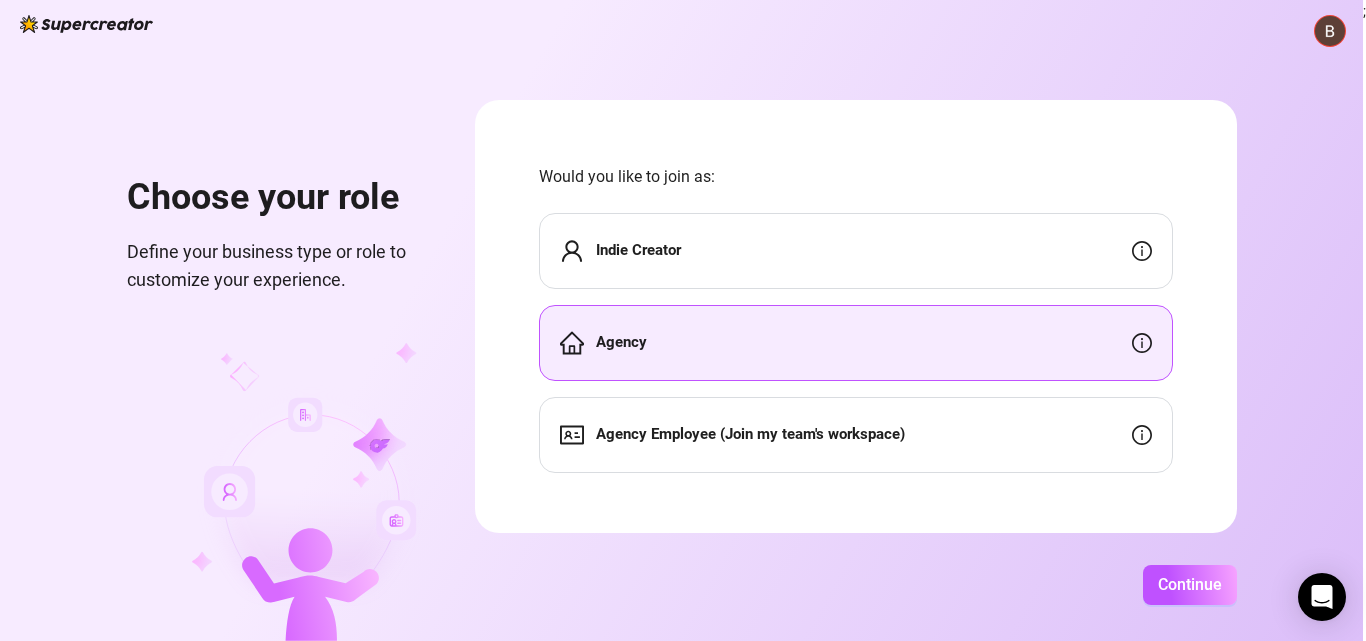 click on "Choose your role Define your business type or role to customize your experience. Would you like to join as: Indie Creator Agency Agency Employee (Join my team's workspace) Continue" at bounding box center [681, 320] 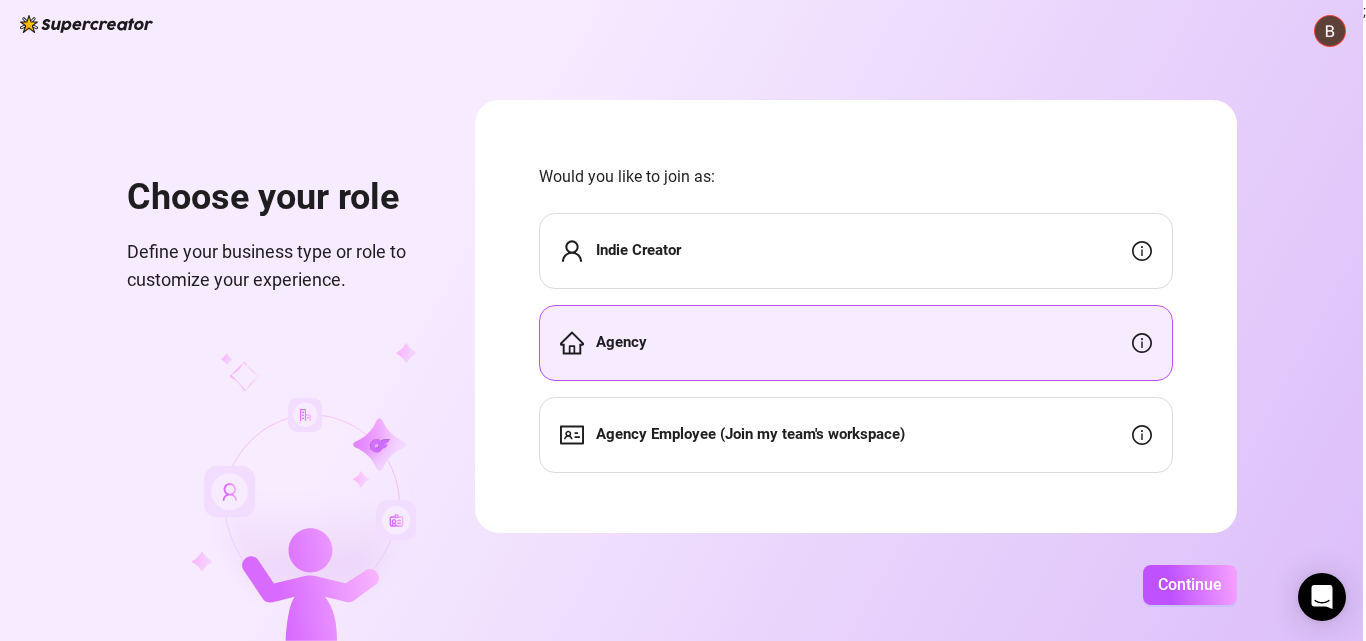 click on "Indie Creator" at bounding box center (856, 251) 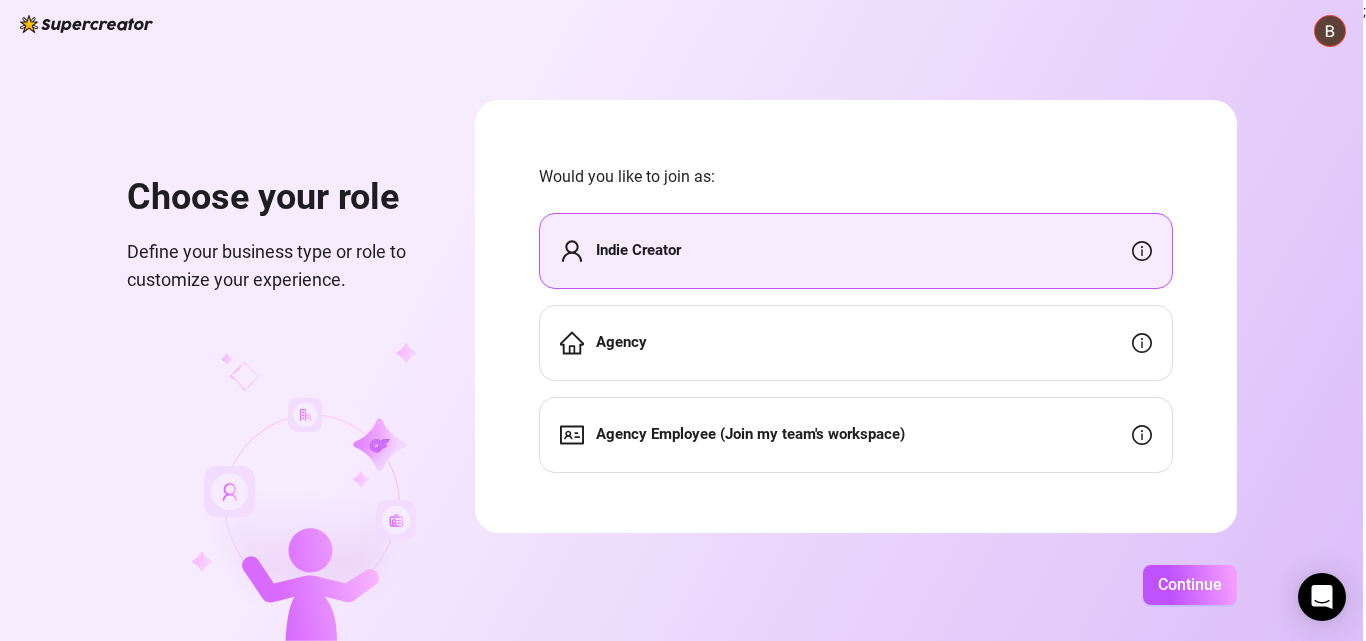 drag, startPoint x: 685, startPoint y: 322, endPoint x: 693, endPoint y: 308, distance: 16.124516 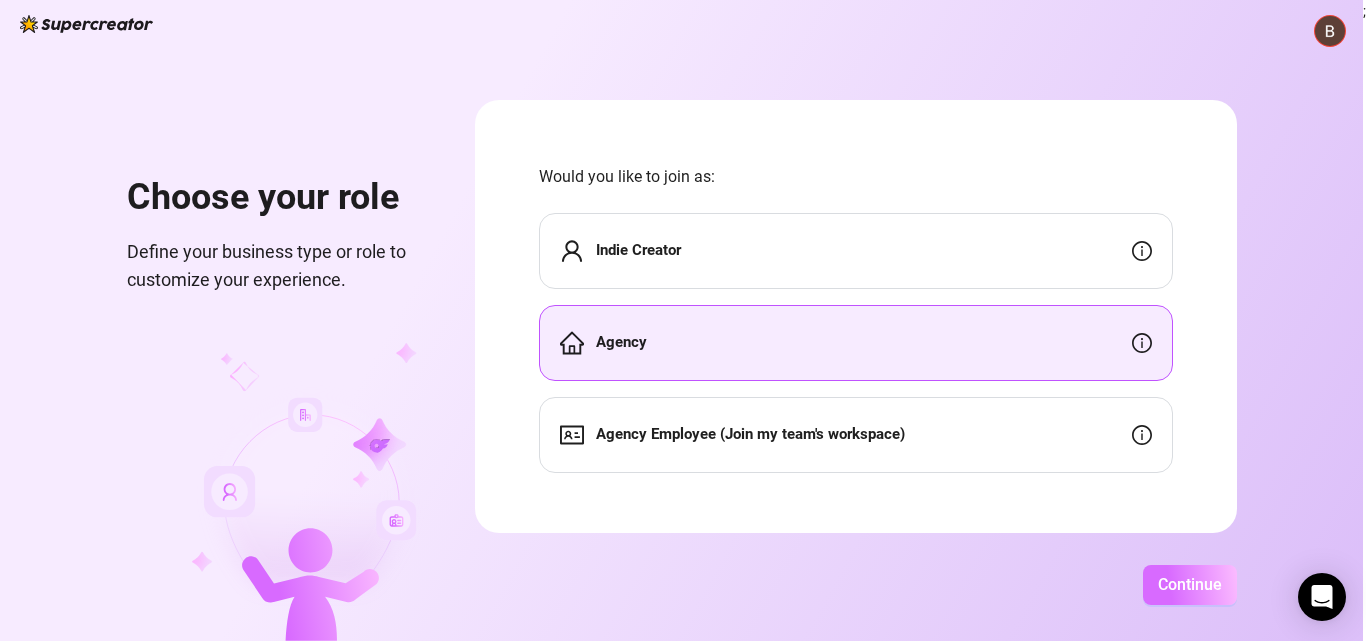 click on "Continue" at bounding box center [1190, 584] 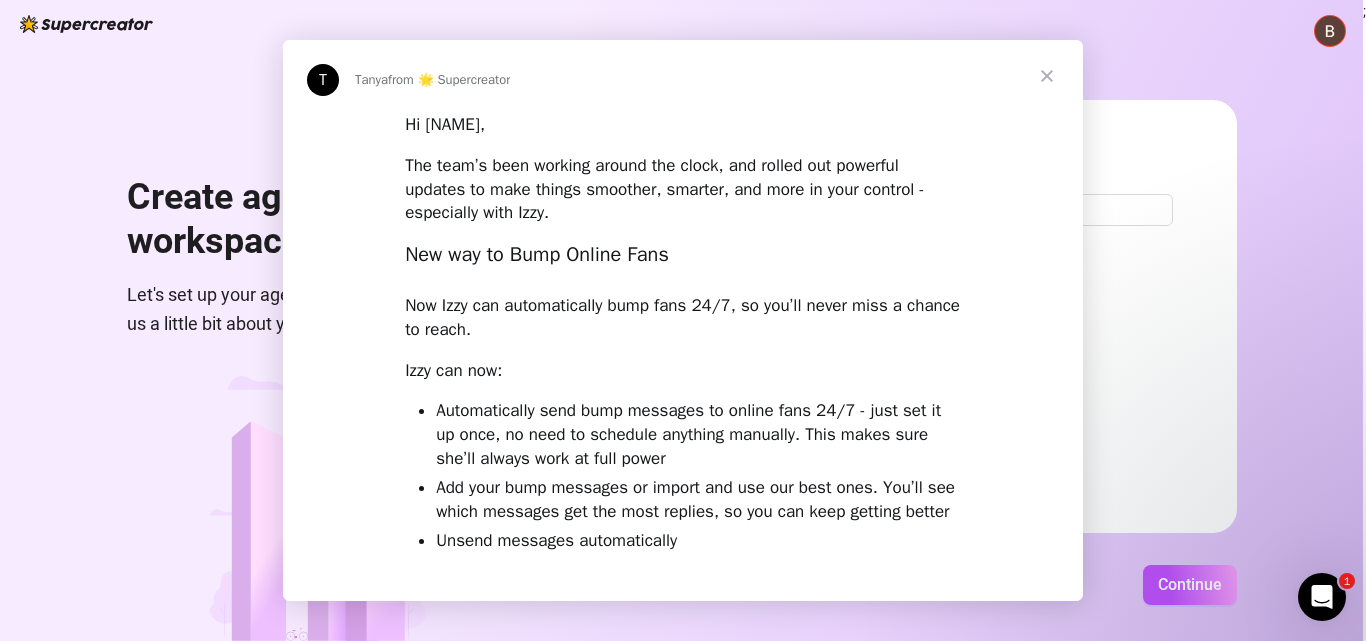 scroll, scrollTop: 0, scrollLeft: 0, axis: both 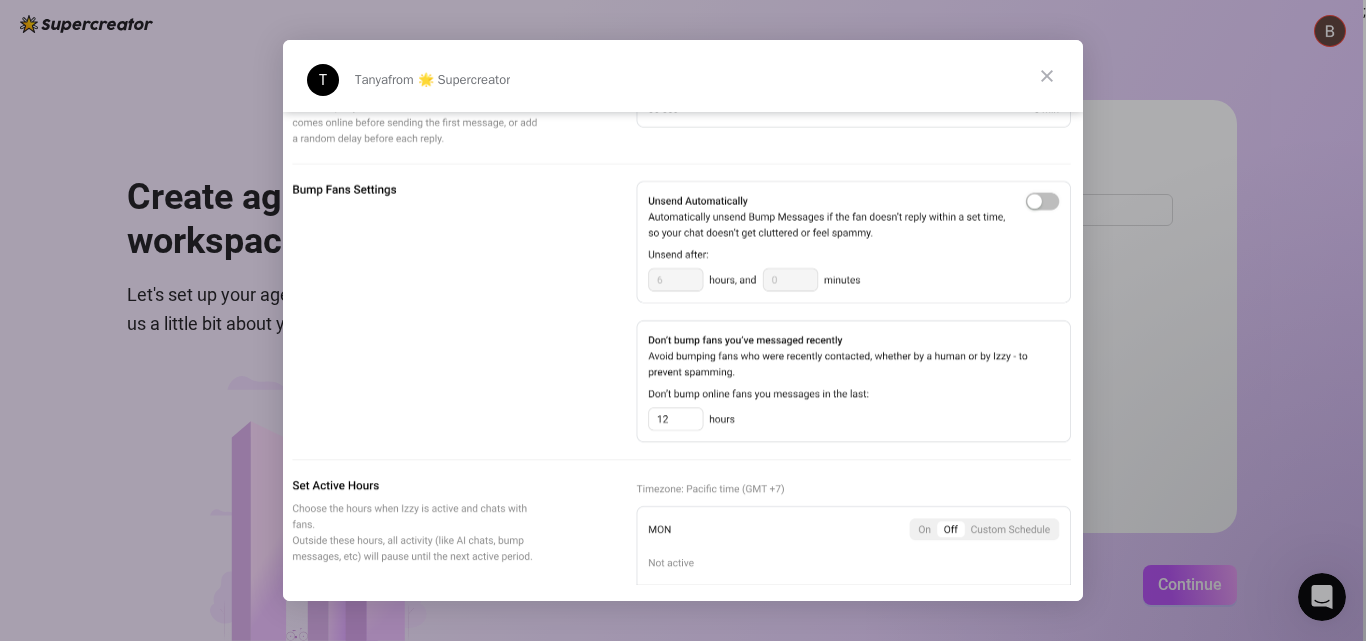 click at bounding box center (1047, 76) 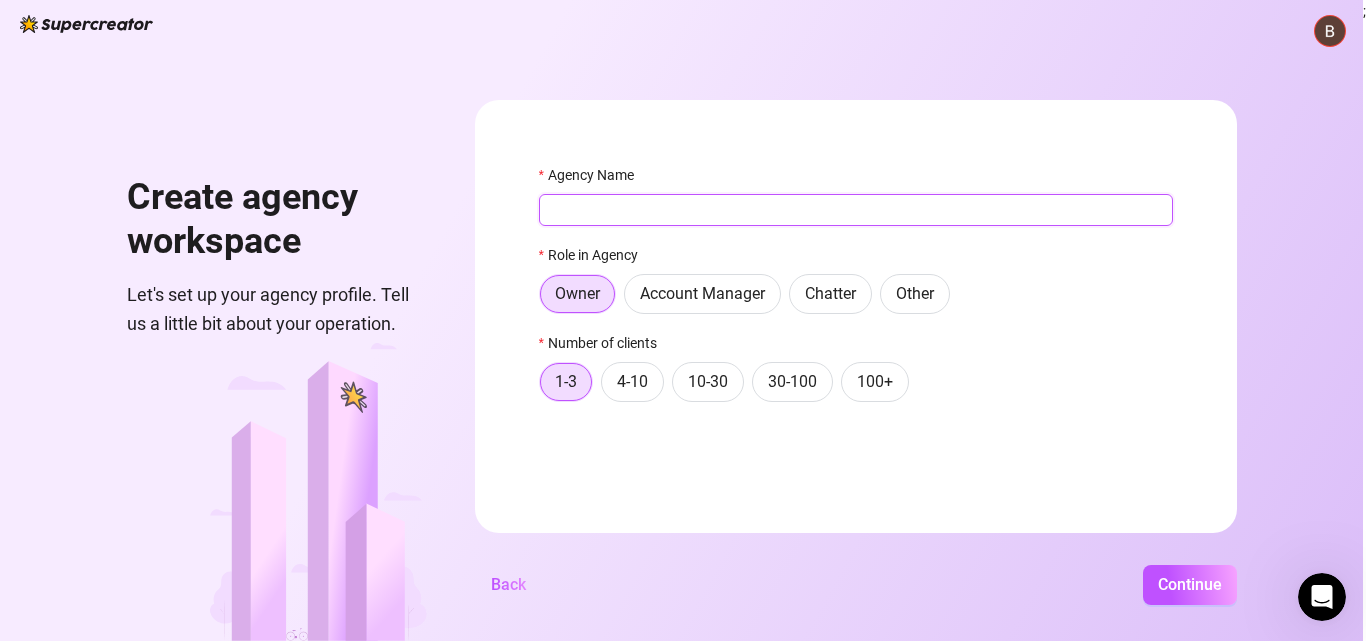 click on "Agency Name" at bounding box center (856, 210) 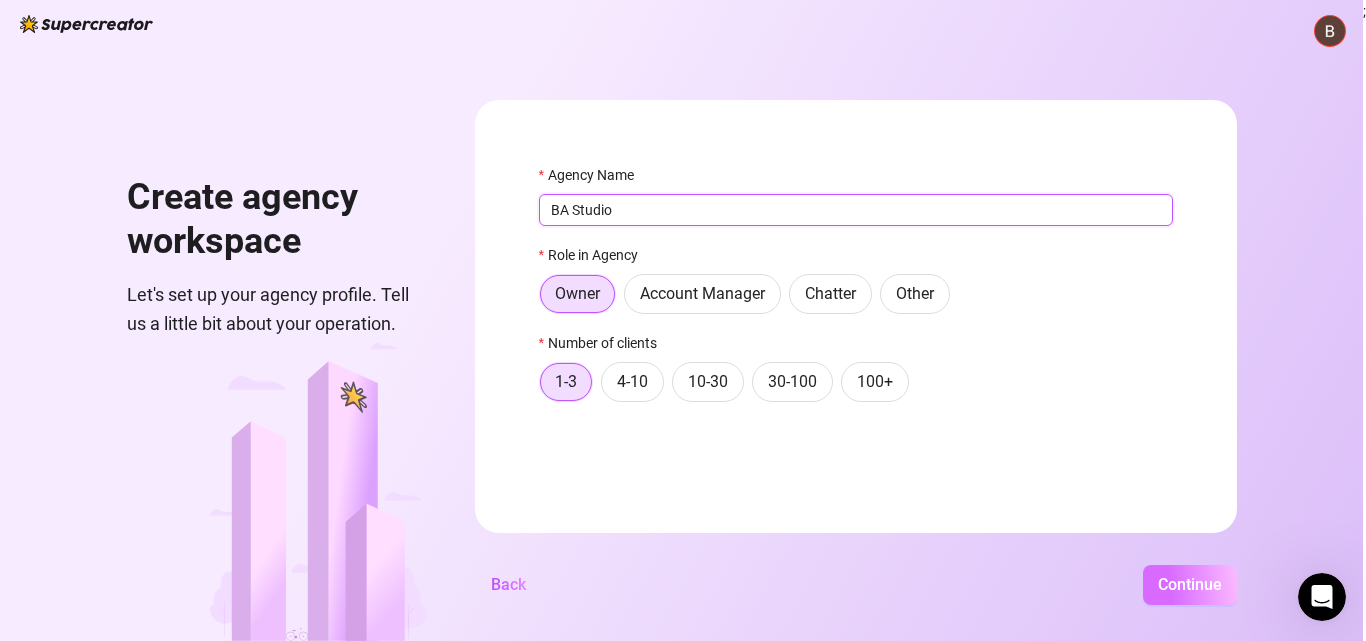 type on "BA Studio" 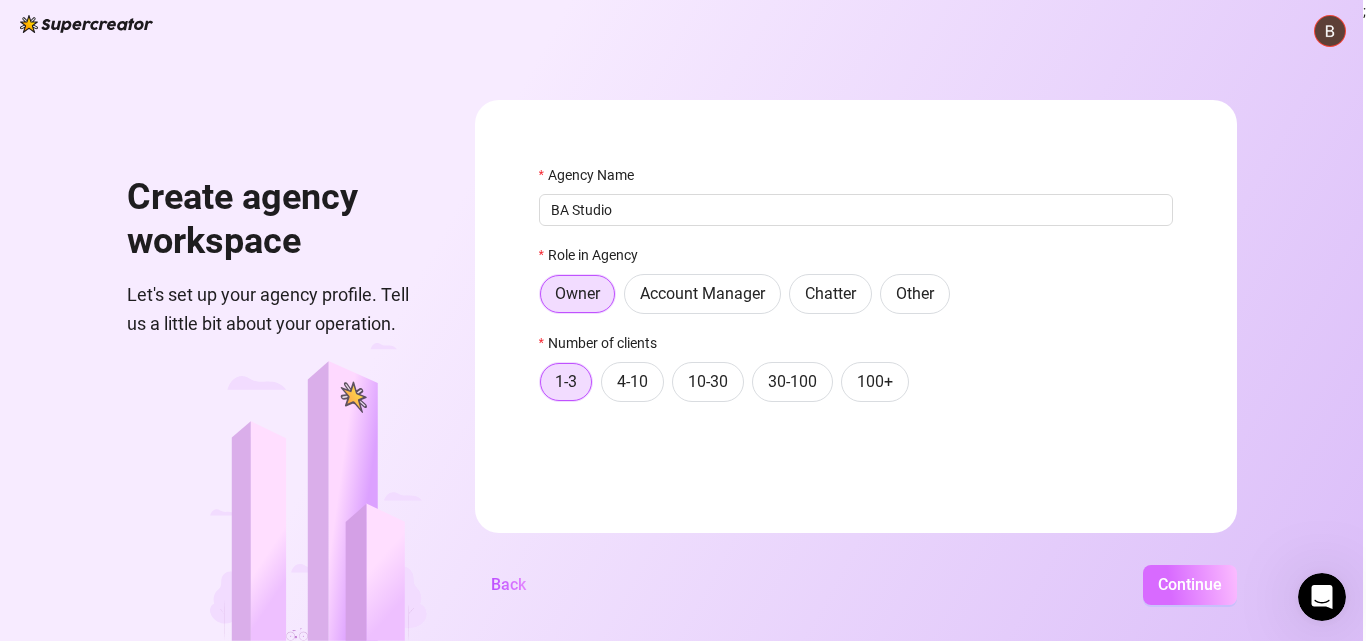 click on "Continue" at bounding box center (1190, 584) 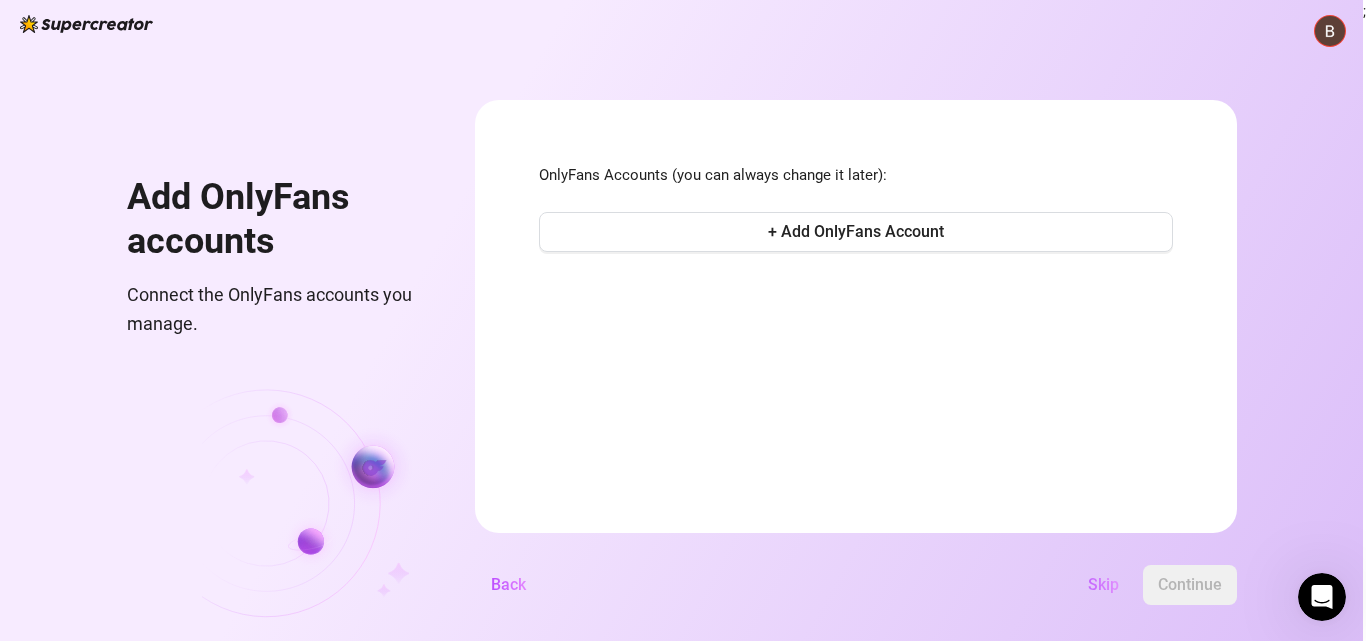 click on "Skip" at bounding box center [1103, 584] 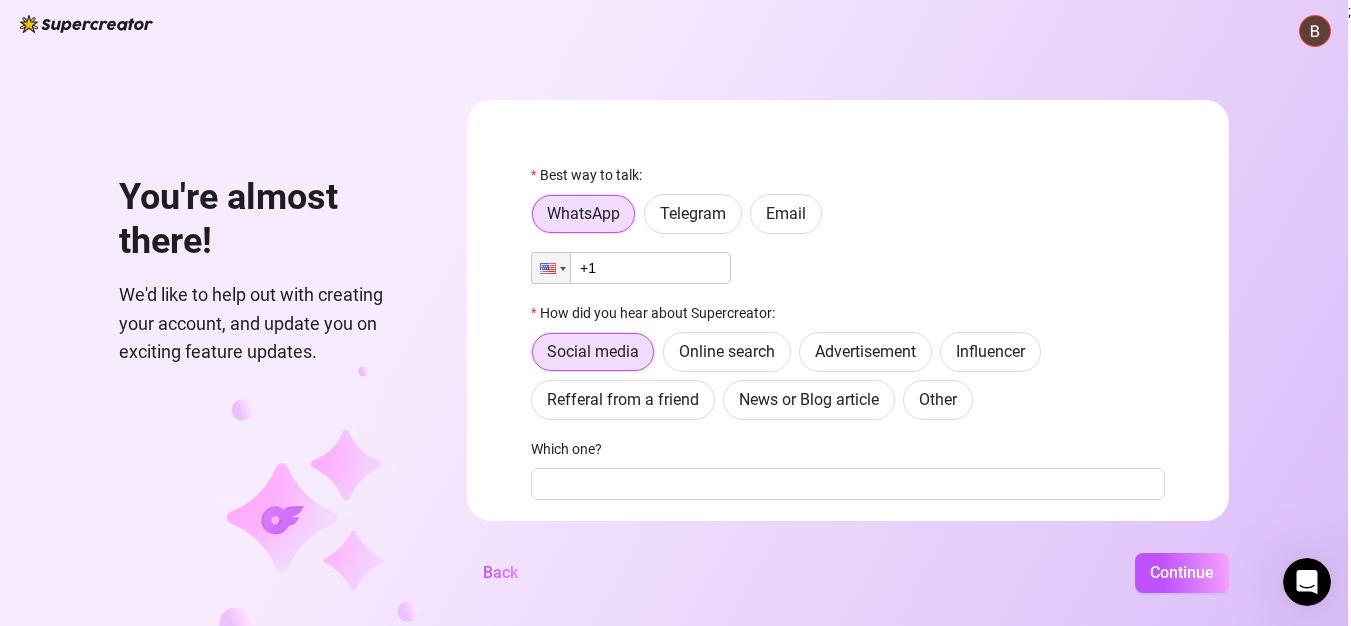 click on "+1" at bounding box center (631, 268) 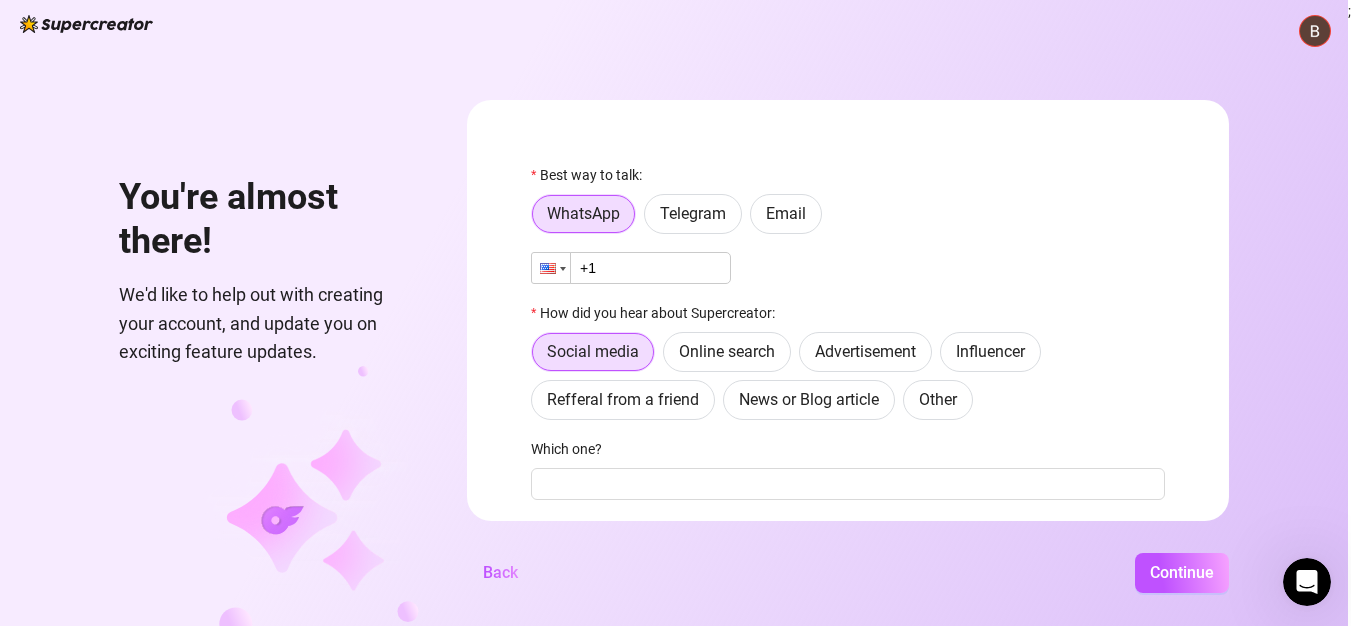 click at bounding box center (551, 268) 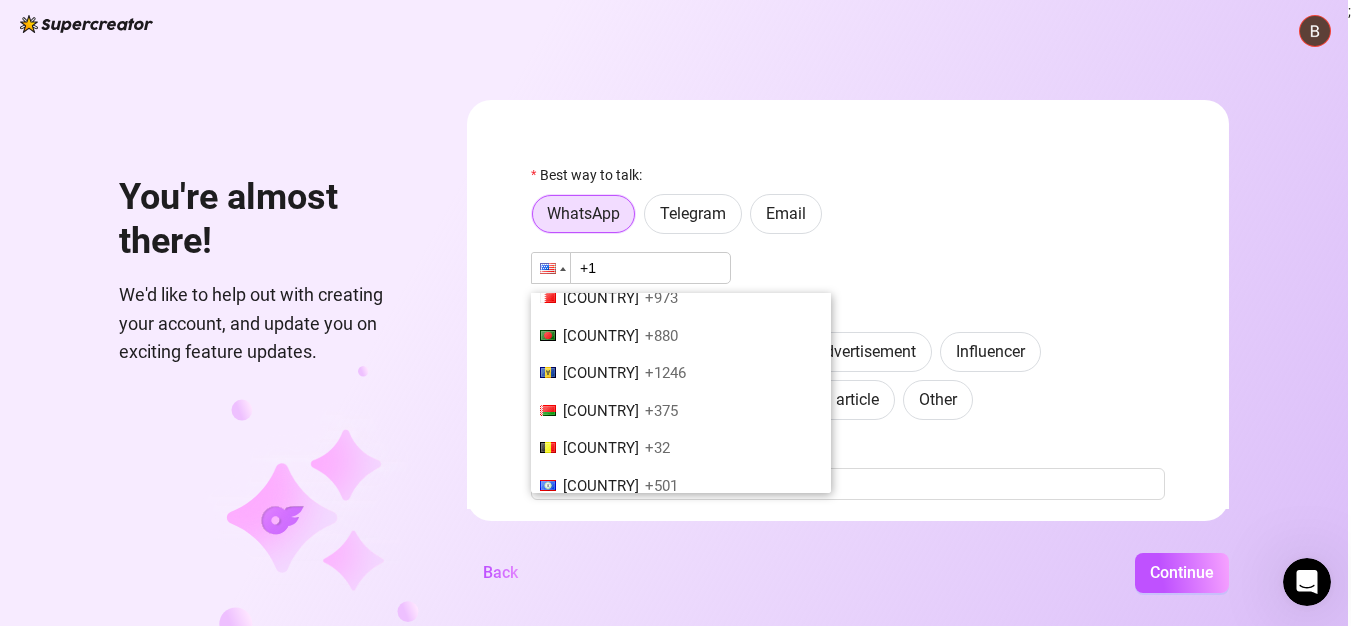 scroll, scrollTop: 400, scrollLeft: 0, axis: vertical 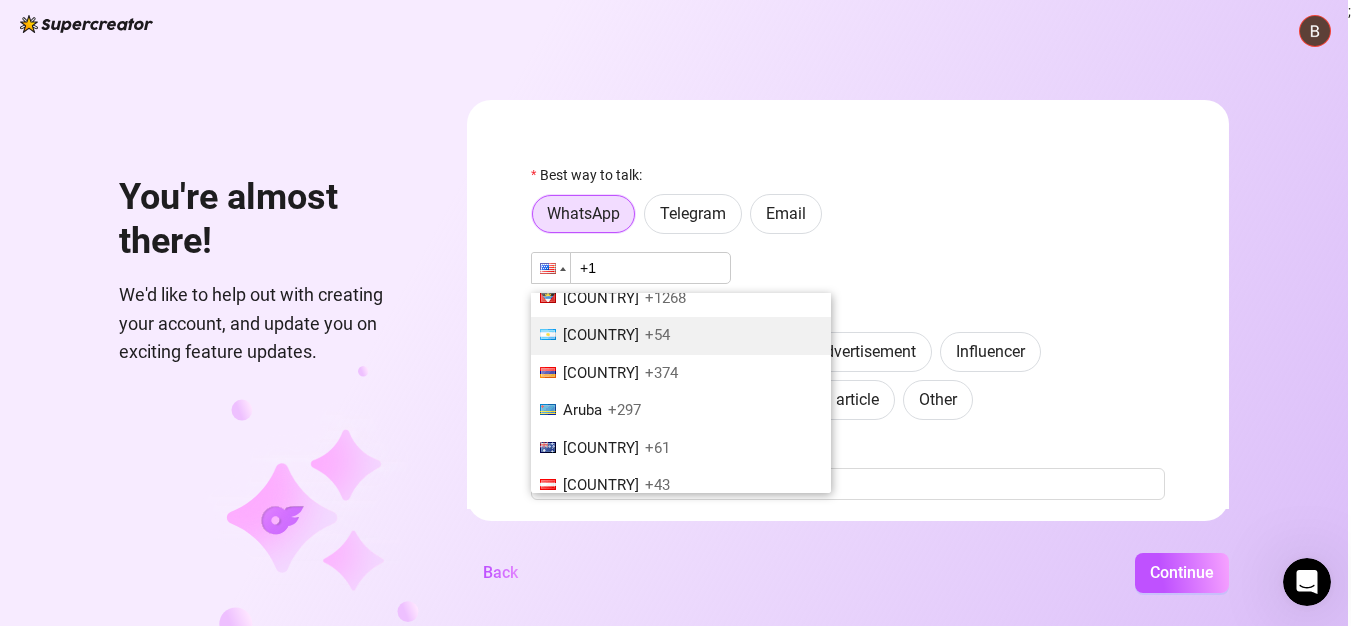 click on "[COUNTRY]" at bounding box center (601, 335) 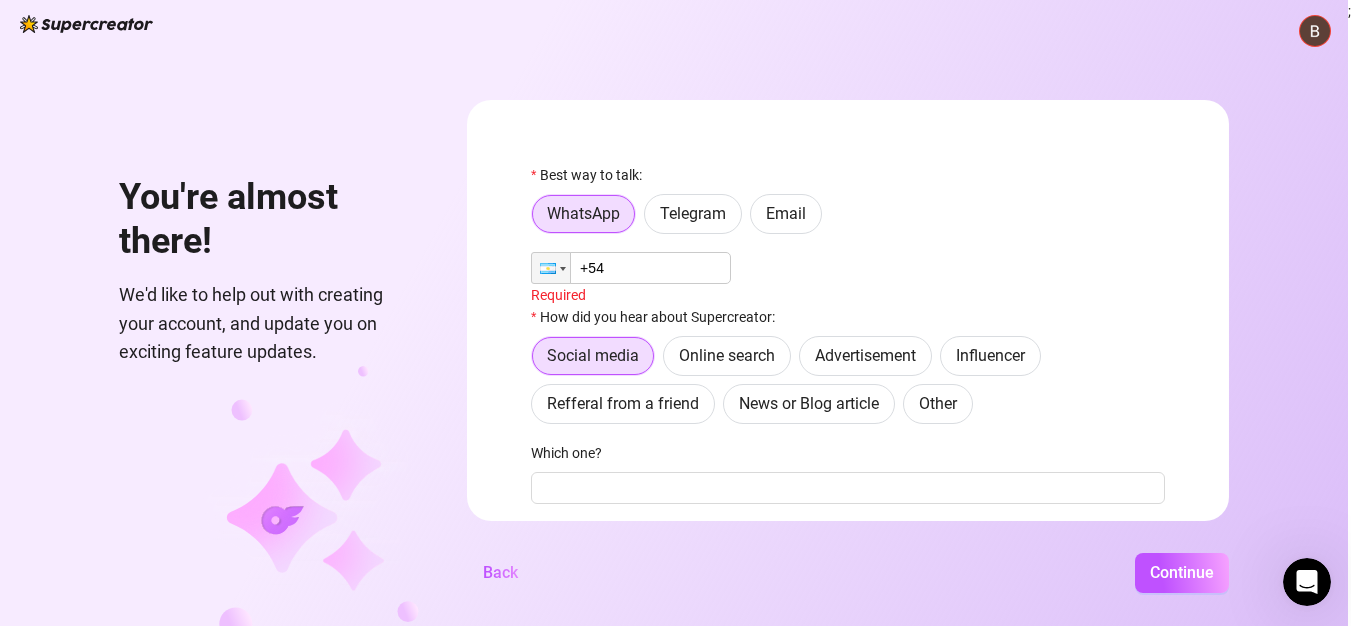 click on "+54" at bounding box center (631, 268) 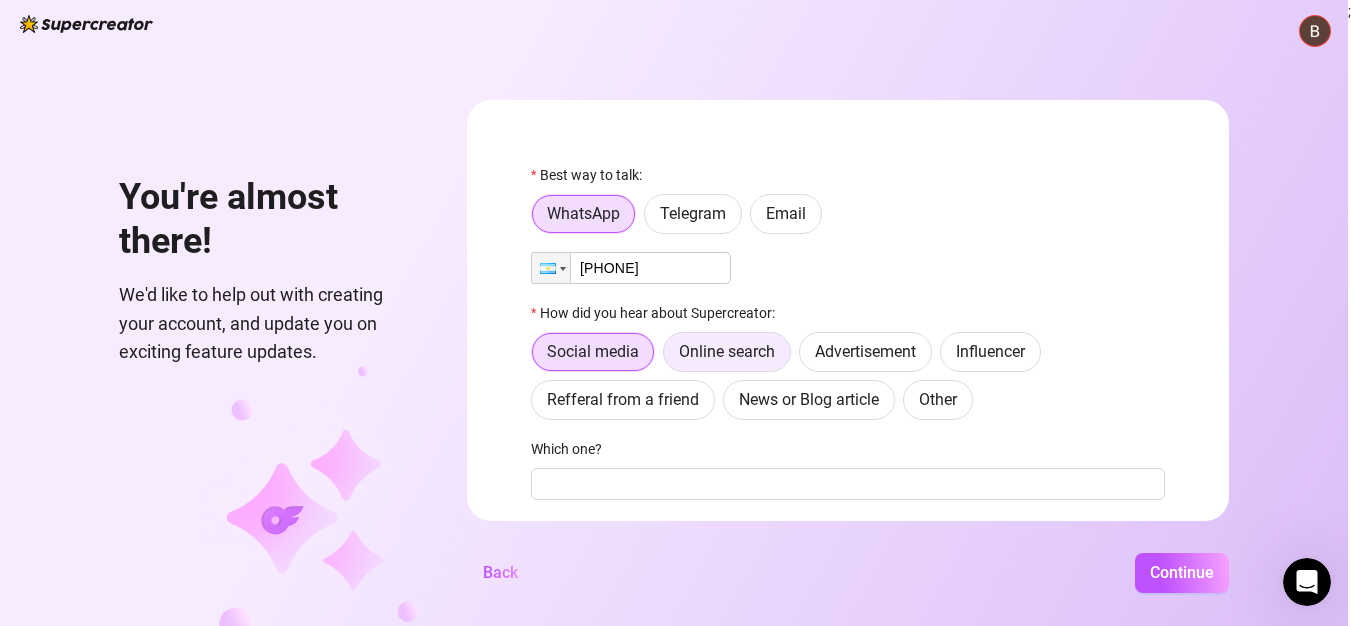 type on "[PHONE]" 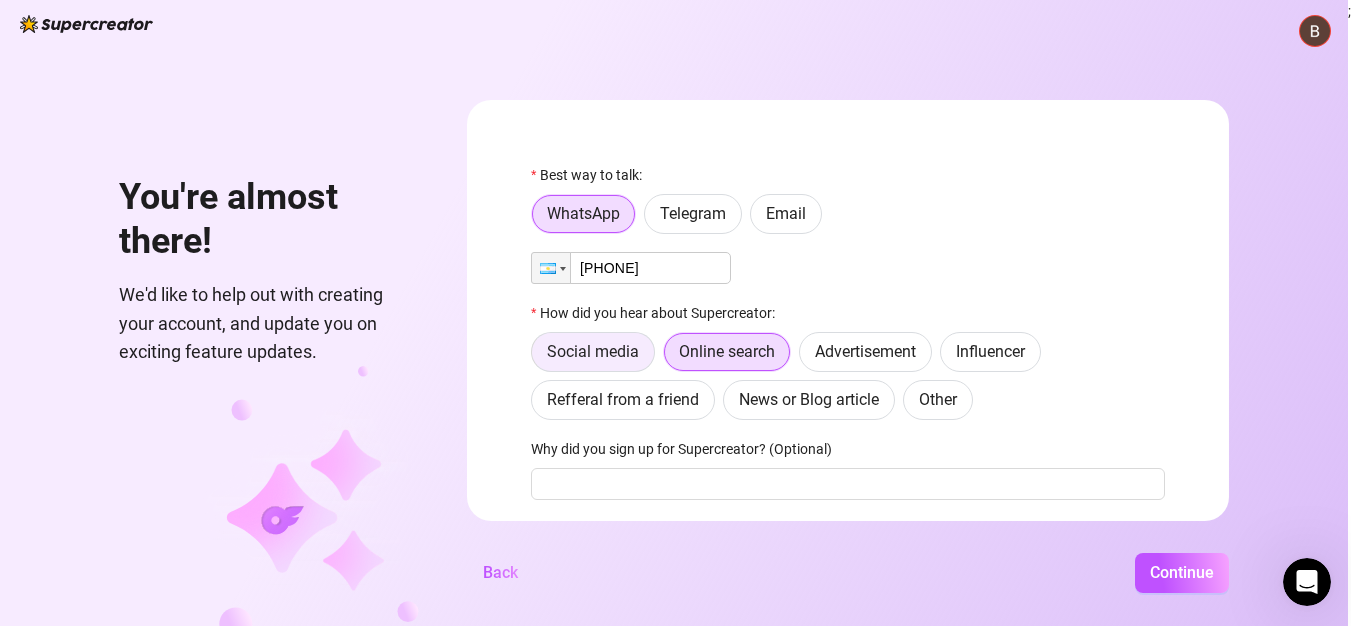 click on "Social media" at bounding box center (593, 351) 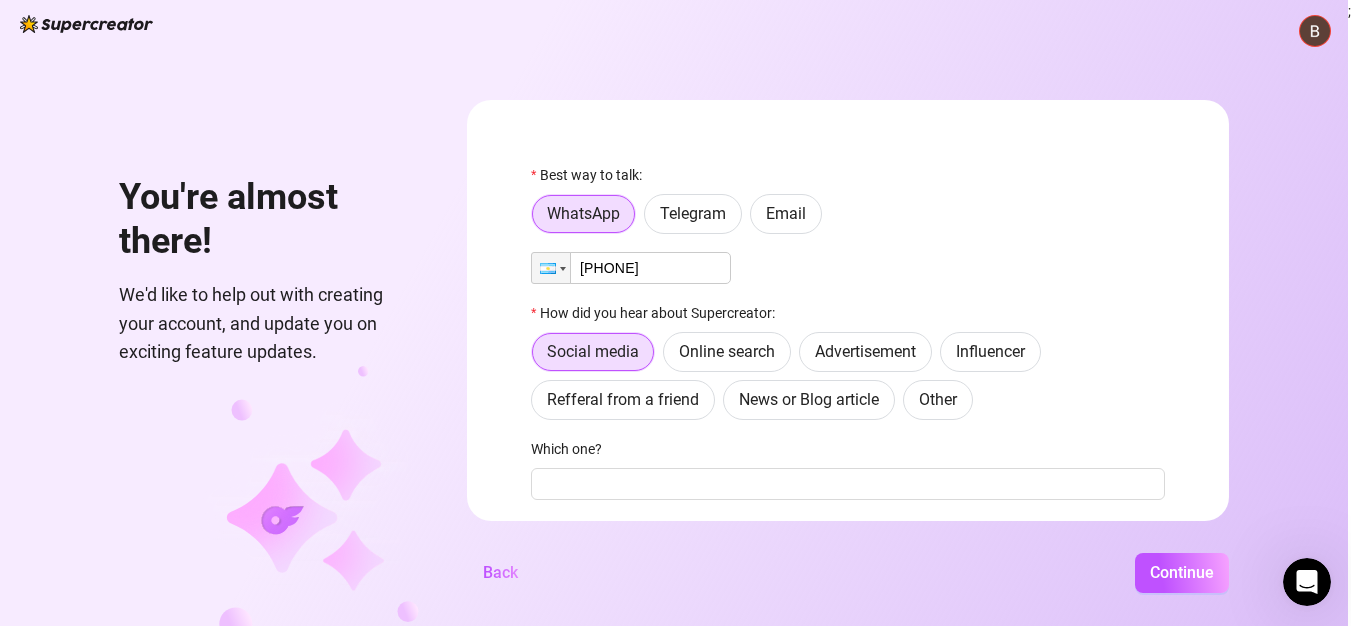 scroll, scrollTop: 100, scrollLeft: 0, axis: vertical 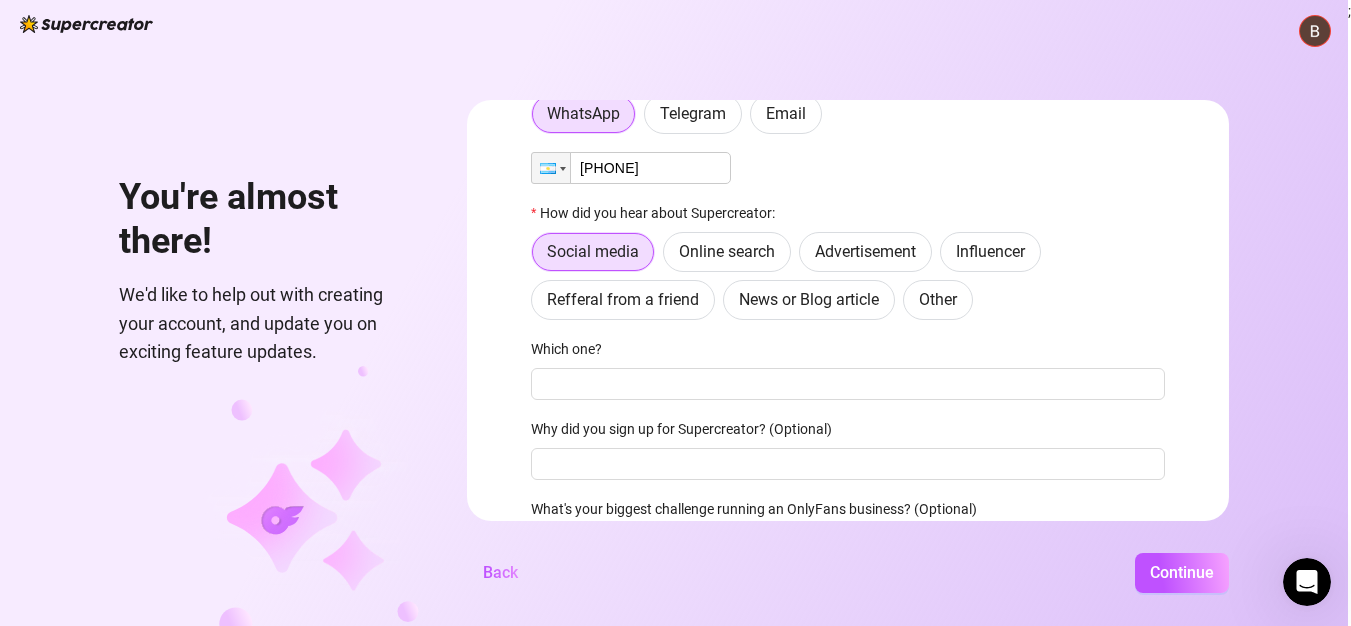 click on "Which one?" at bounding box center (848, 353) 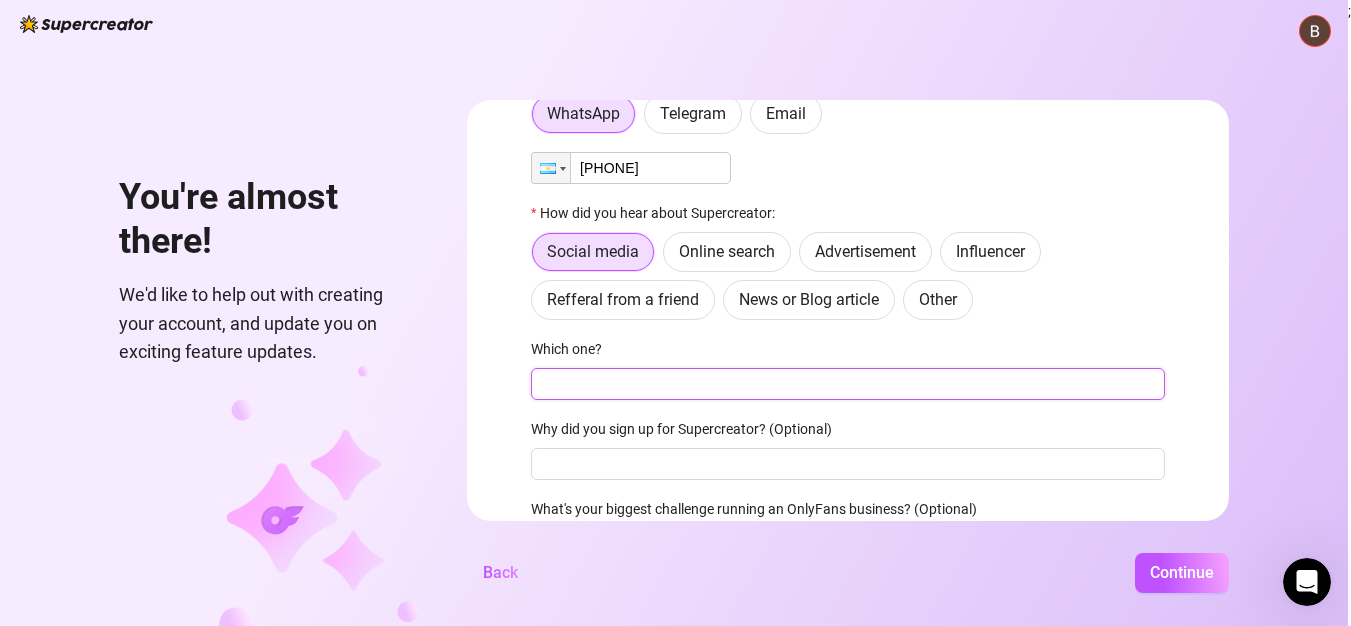 click on "Which one?" at bounding box center (848, 384) 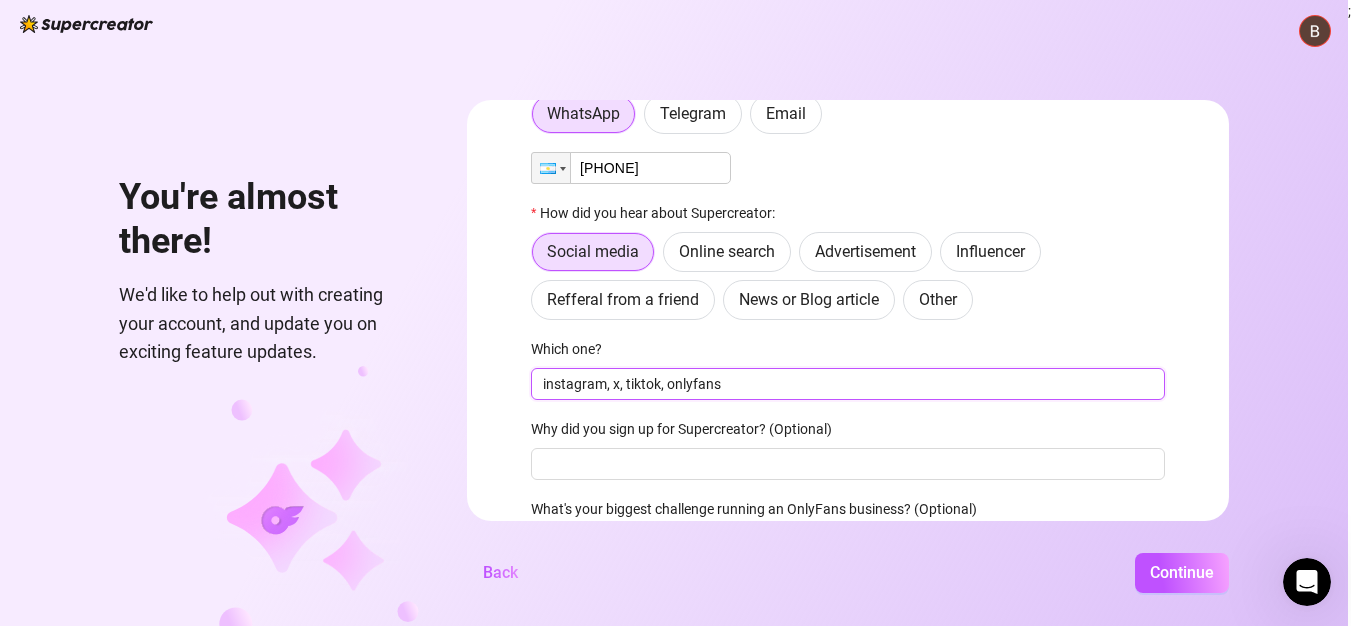 scroll, scrollTop: 200, scrollLeft: 0, axis: vertical 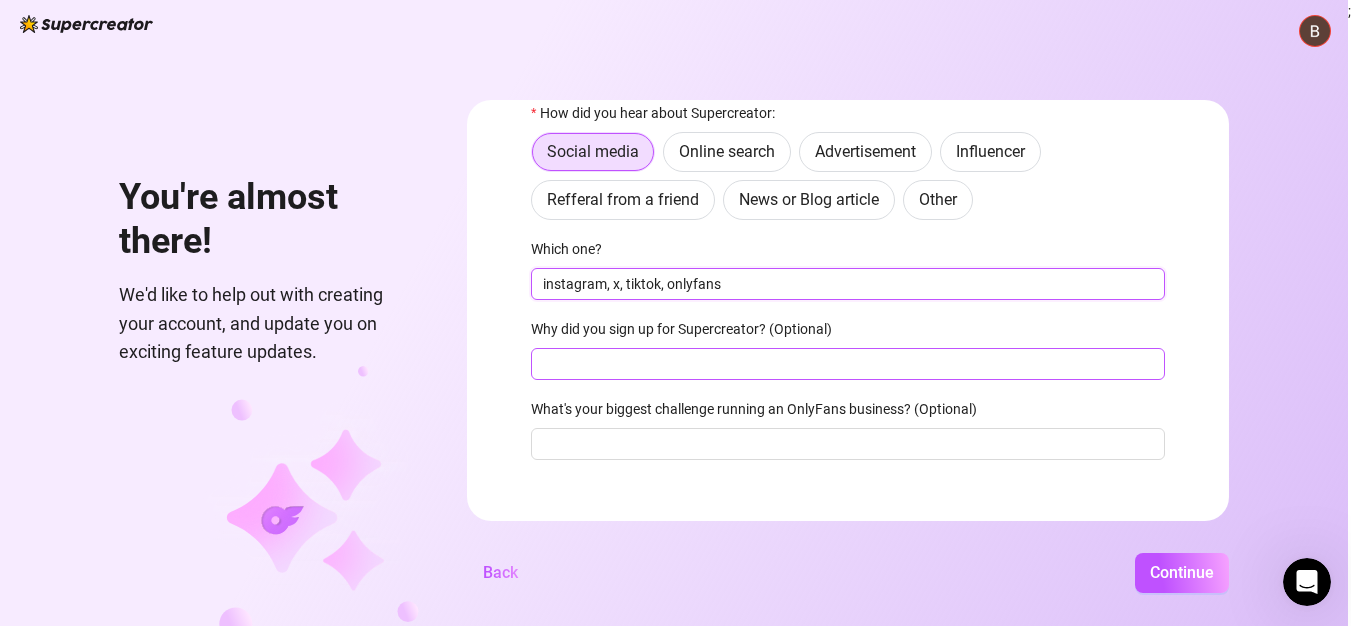 type on "instagram, x, tiktok, onlyfans" 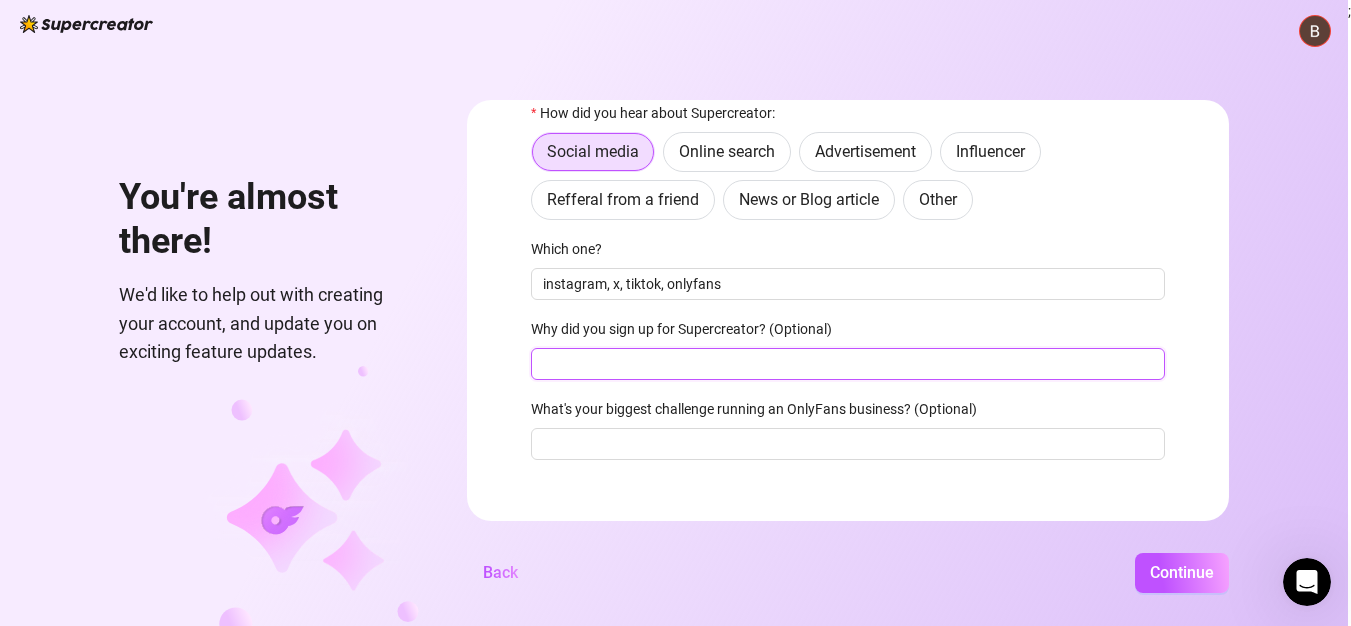 click on "Why did you sign up for Supercreator? (Optional)" at bounding box center (848, 364) 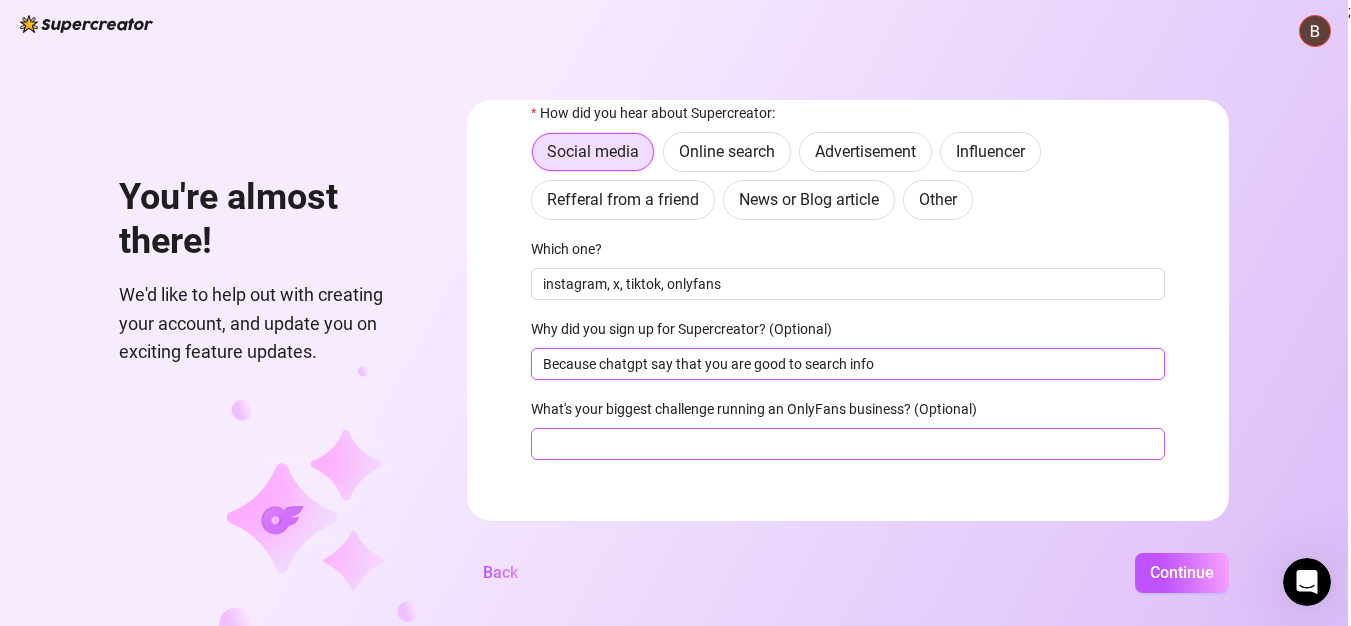 type on "Because chatgpt say that you are good to search info" 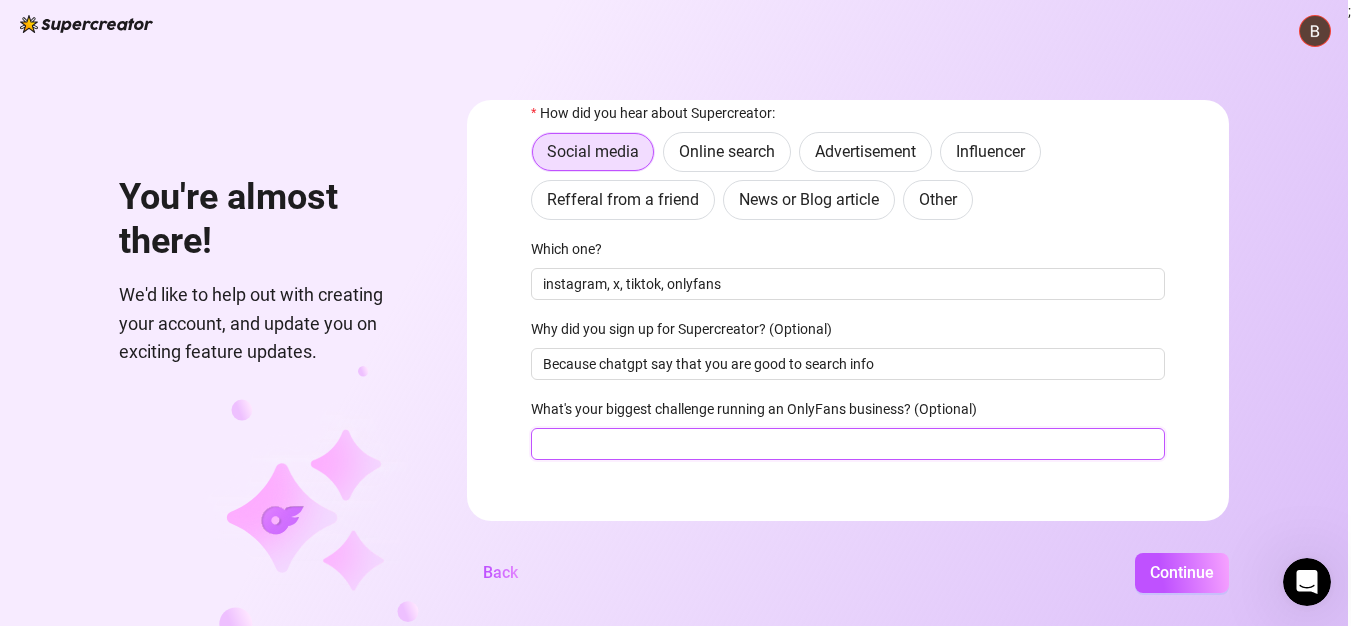 click on "What's your biggest challenge running an OnlyFans business? (Optional)" at bounding box center (848, 444) 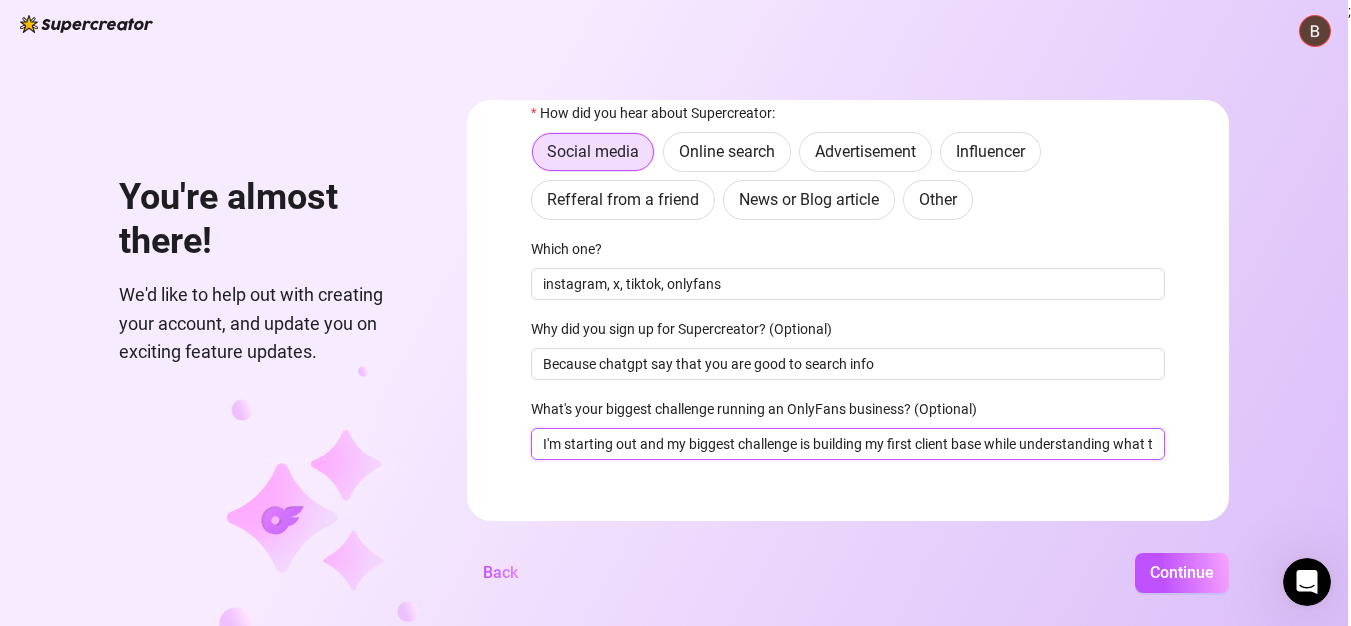 scroll, scrollTop: 0, scrollLeft: 312, axis: horizontal 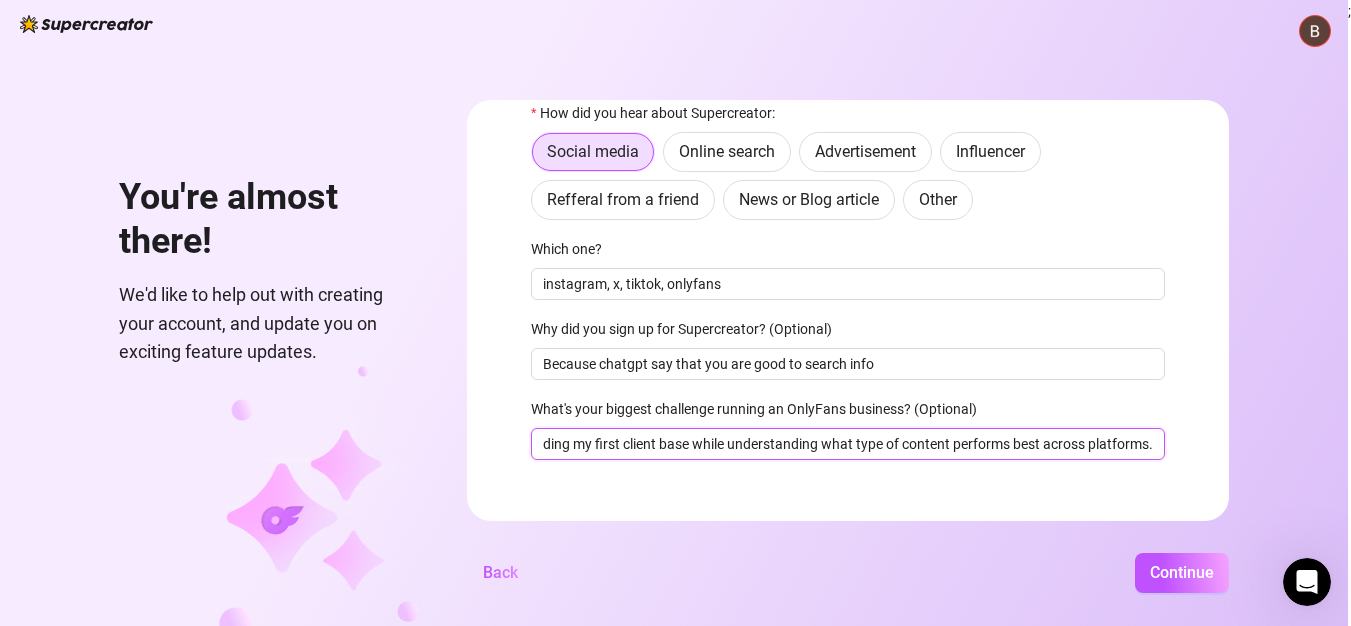 click on "I'm starting out and my biggest challenge is building my first client base while understanding what type of content performs best across platforms." at bounding box center [848, 444] 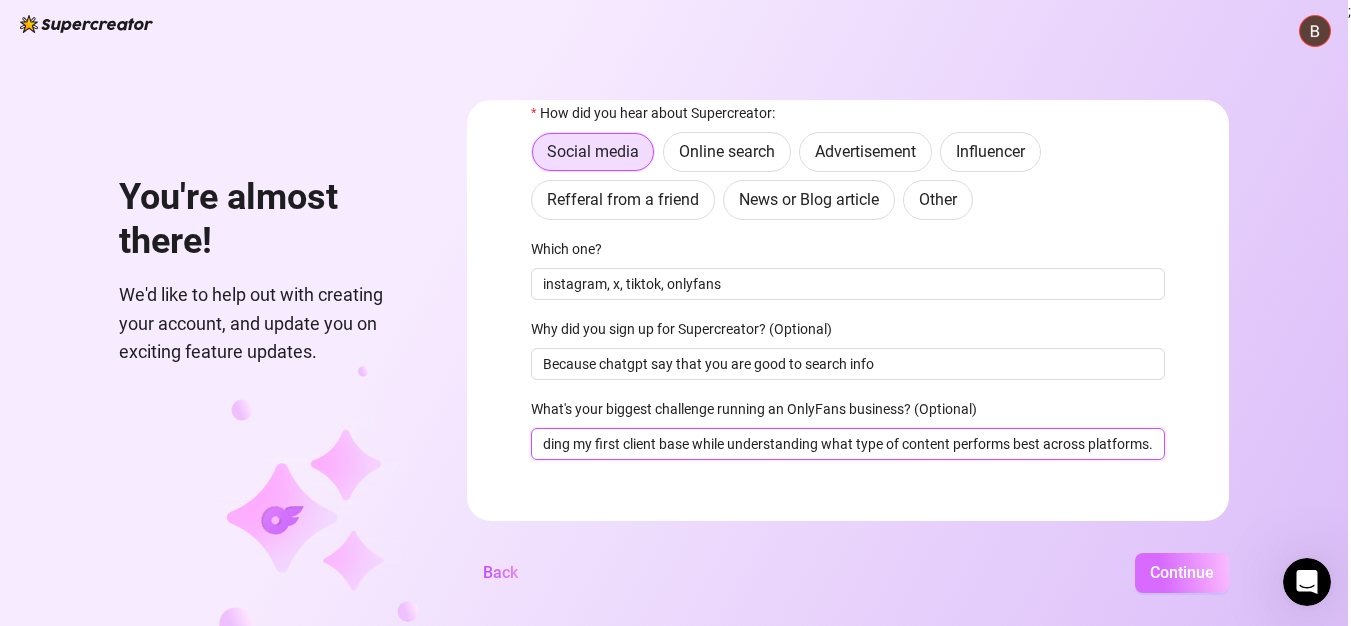 type on "I'm starting out and my biggest challenge is building my first client base while understanding what type of content performs best across platforms." 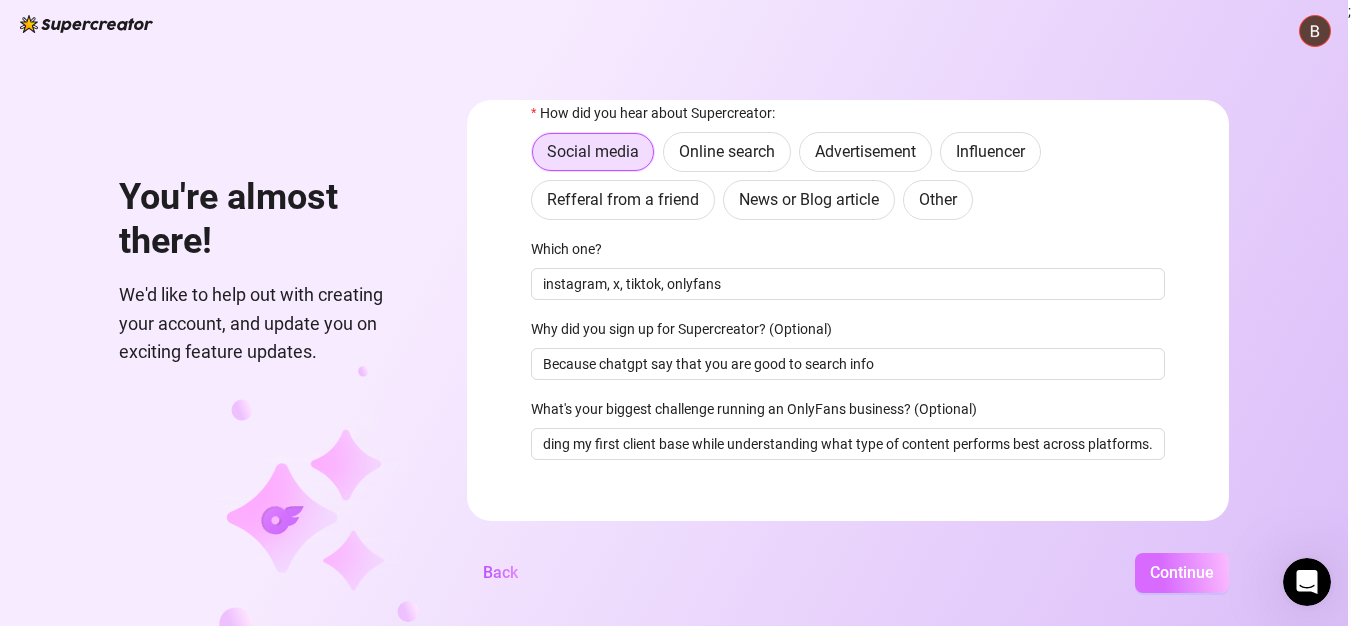 click on "Continue" at bounding box center [1182, 572] 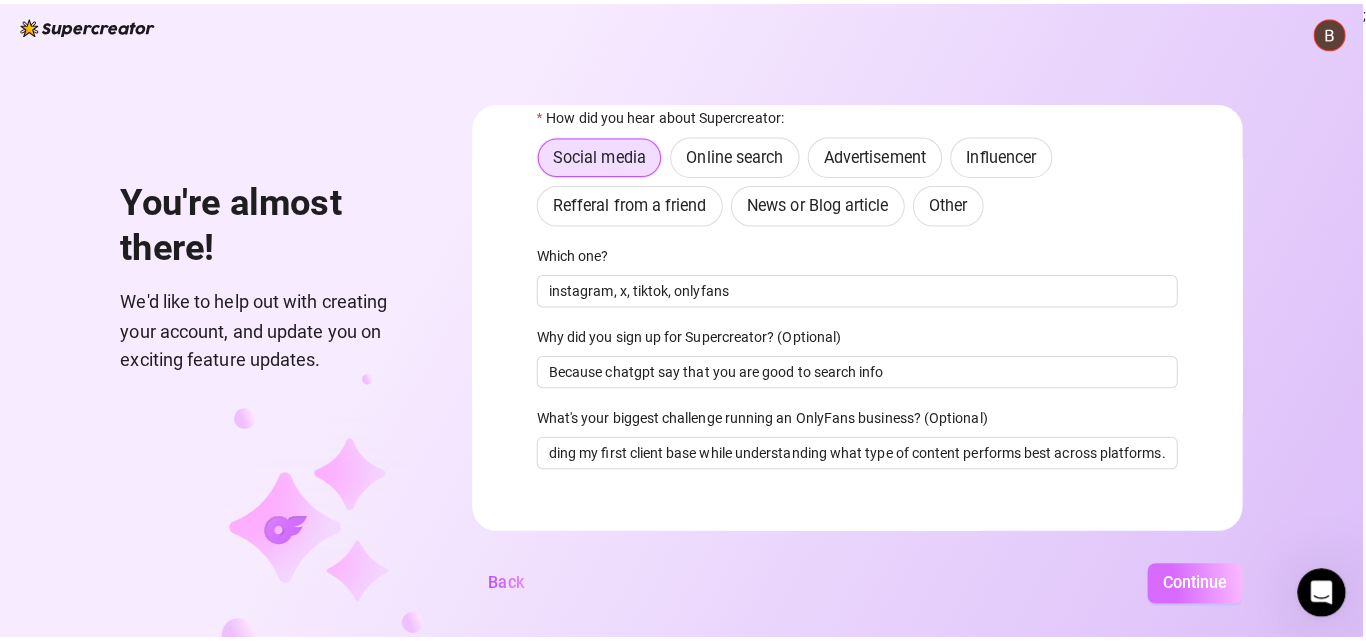 scroll, scrollTop: 0, scrollLeft: 0, axis: both 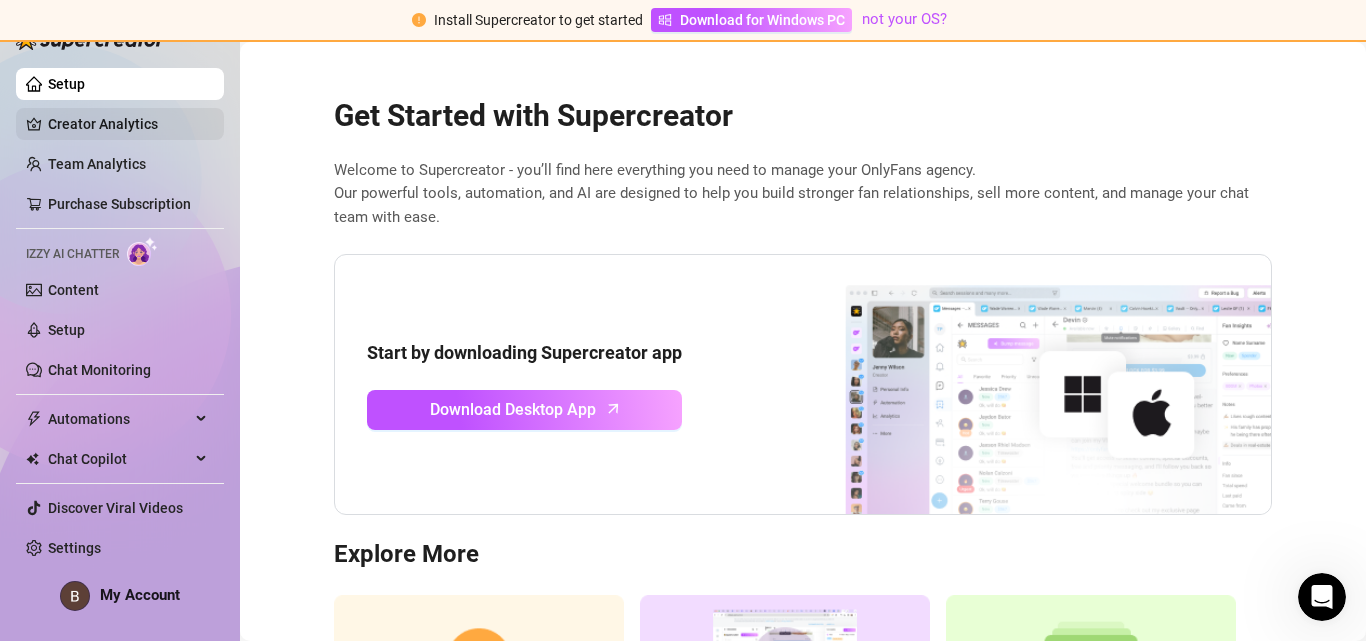 click on "Creator Analytics" at bounding box center (128, 124) 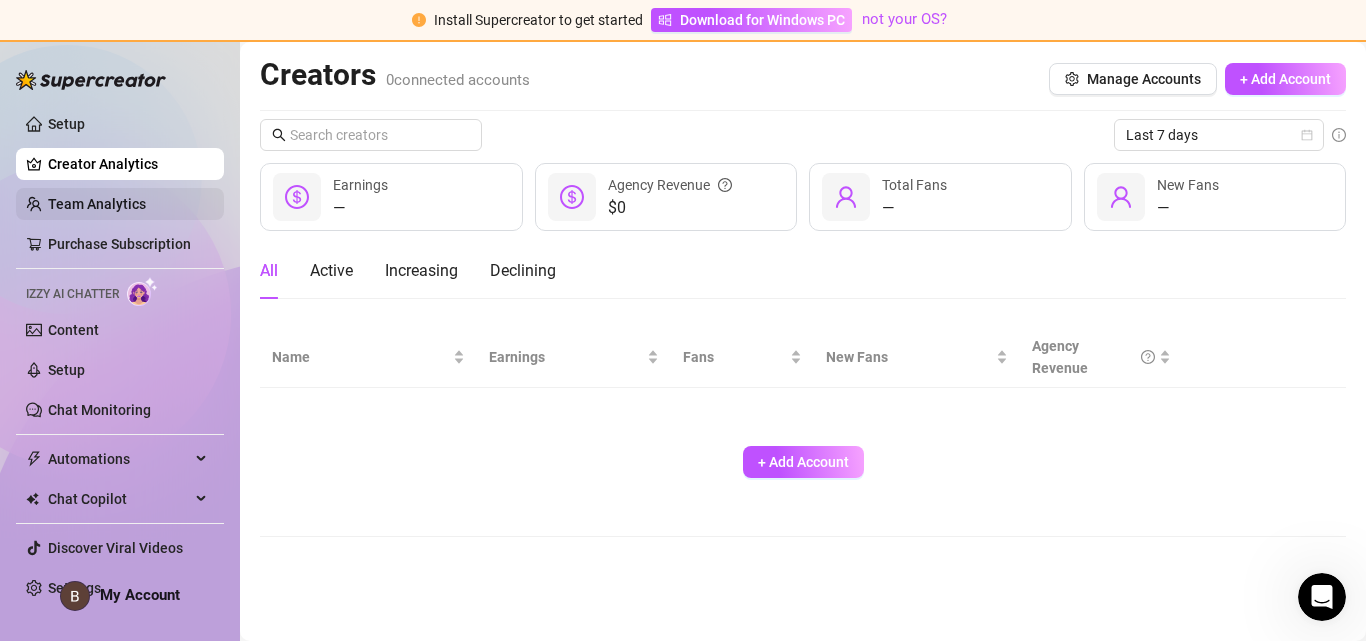 click on "Team Analytics" at bounding box center [97, 204] 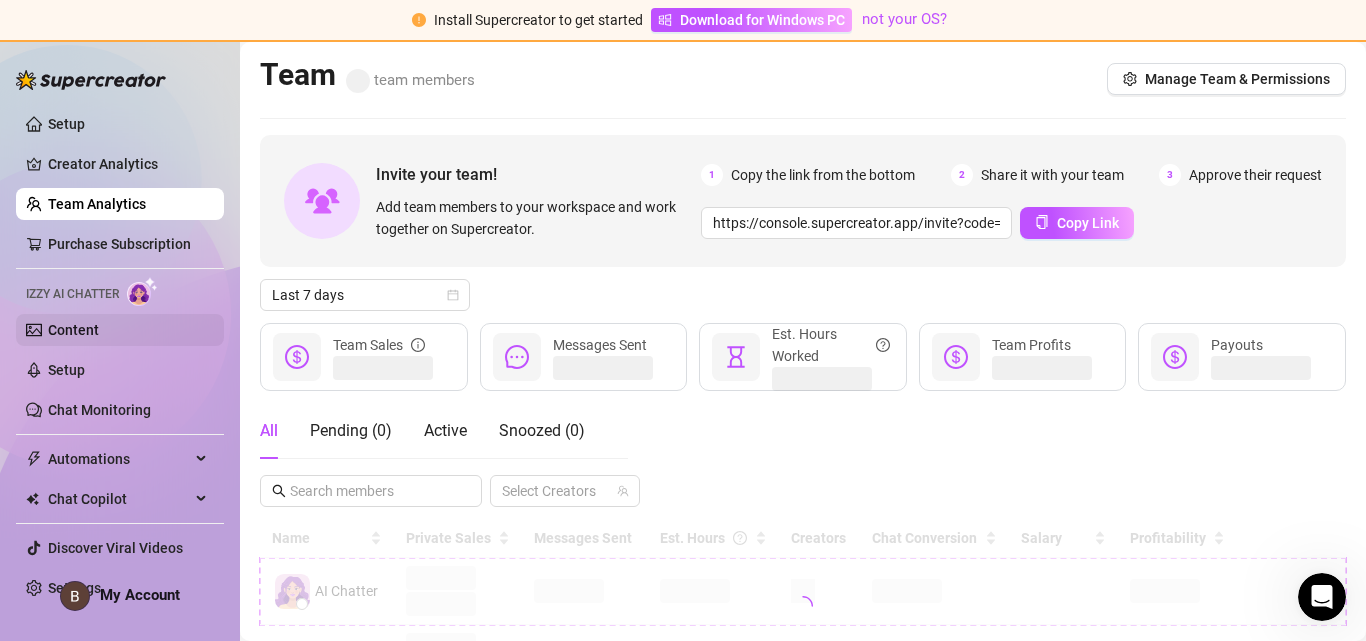 click on "Content" at bounding box center [73, 330] 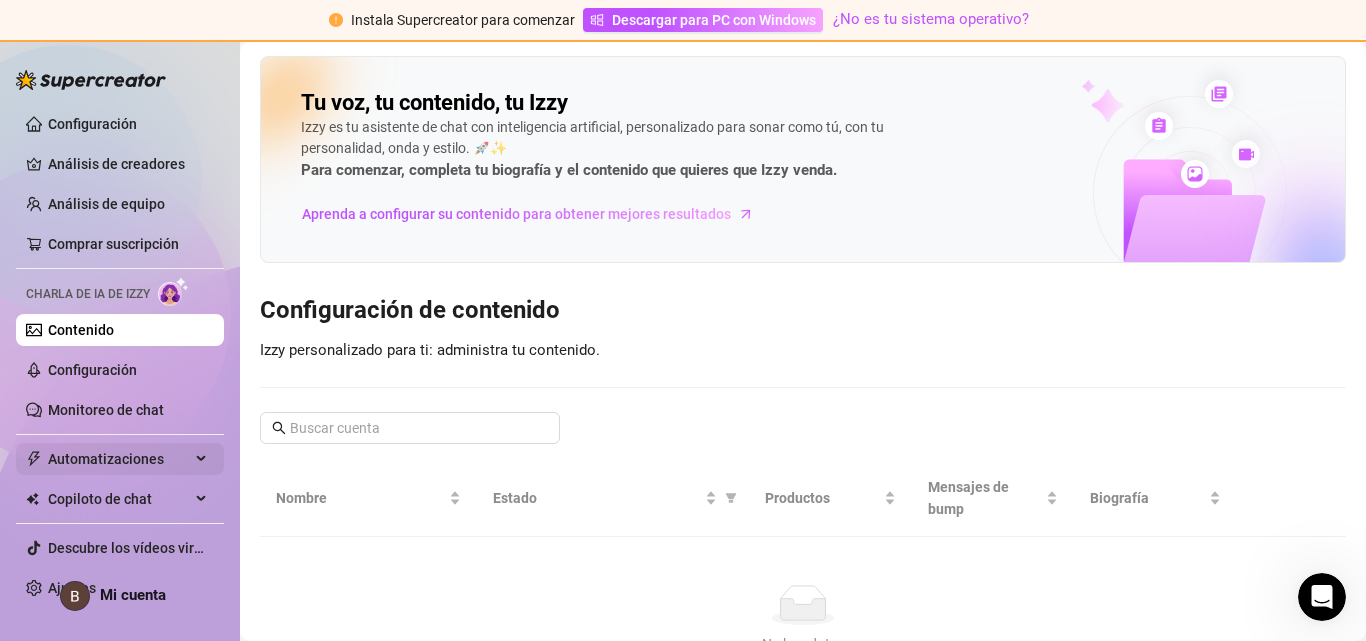 click on "Automatizaciones" at bounding box center (120, 459) 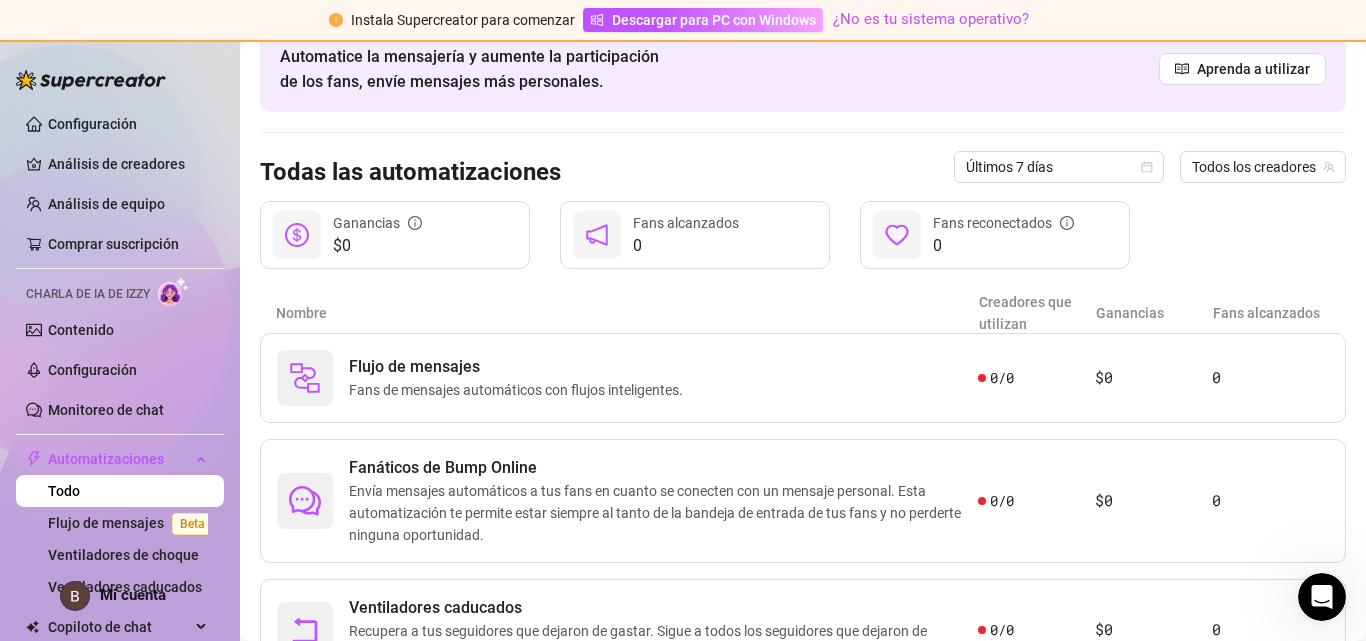 scroll, scrollTop: 200, scrollLeft: 0, axis: vertical 